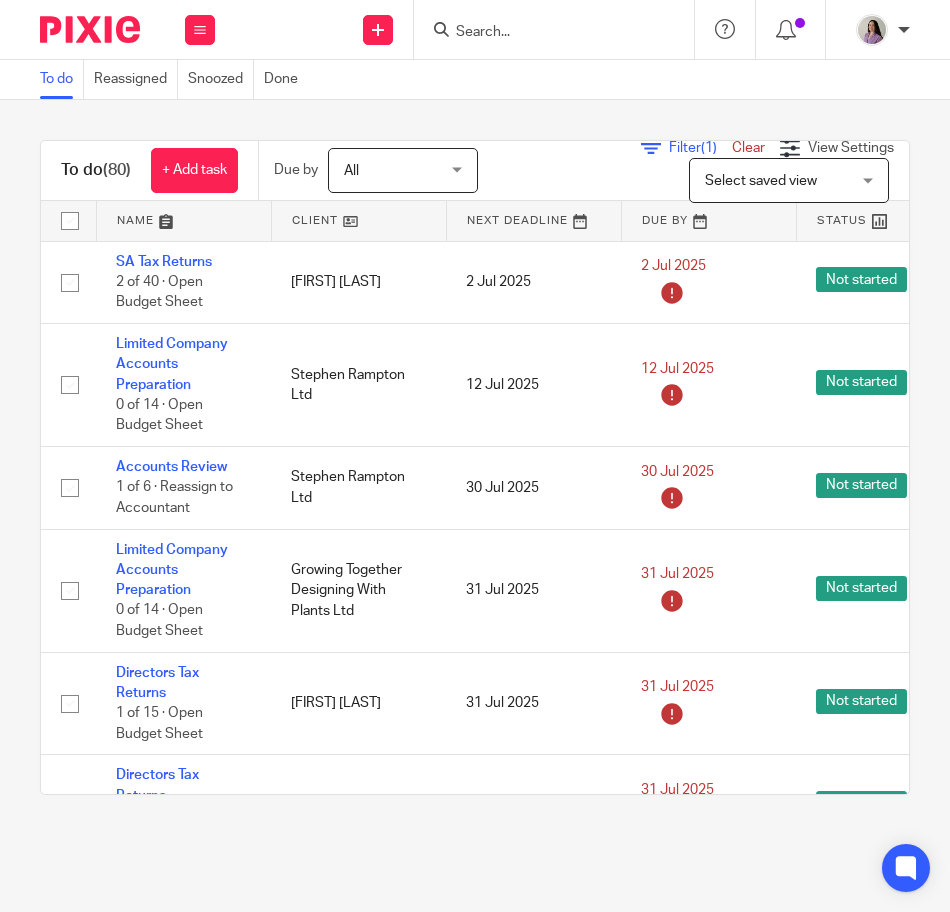 scroll, scrollTop: 0, scrollLeft: 0, axis: both 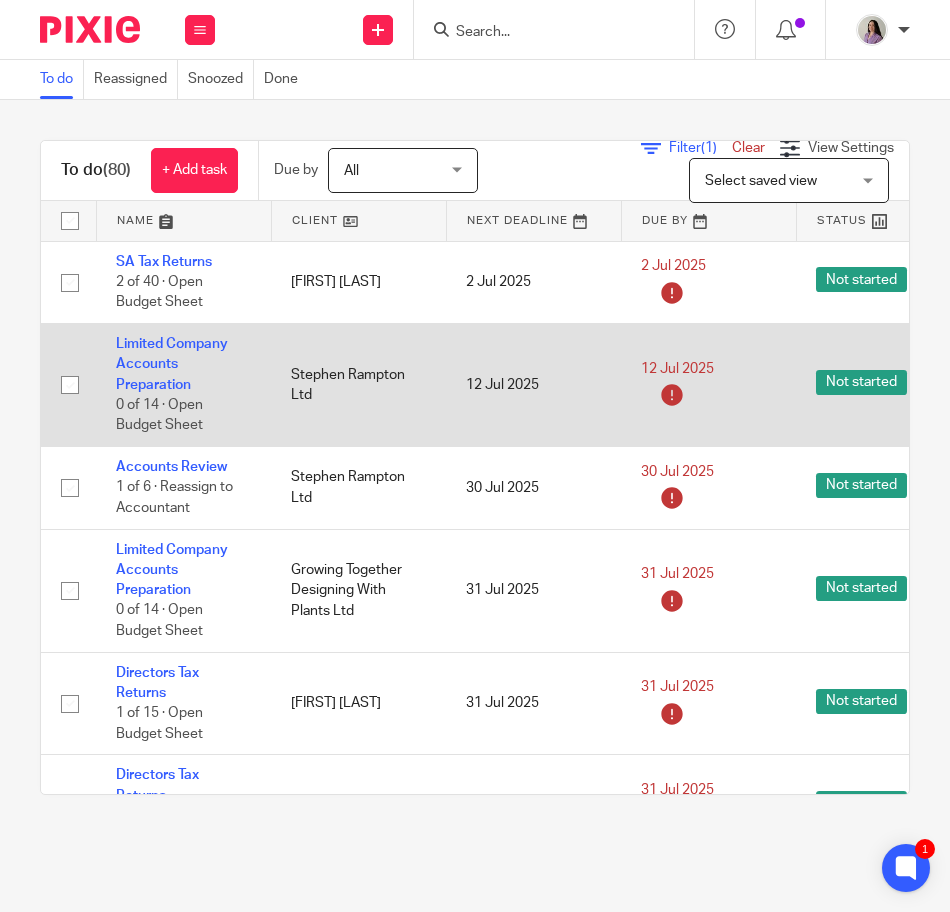click on "Limited Company Accounts Preparation
0
of
14 ·
Open Budget Sheet" at bounding box center (183, 384) 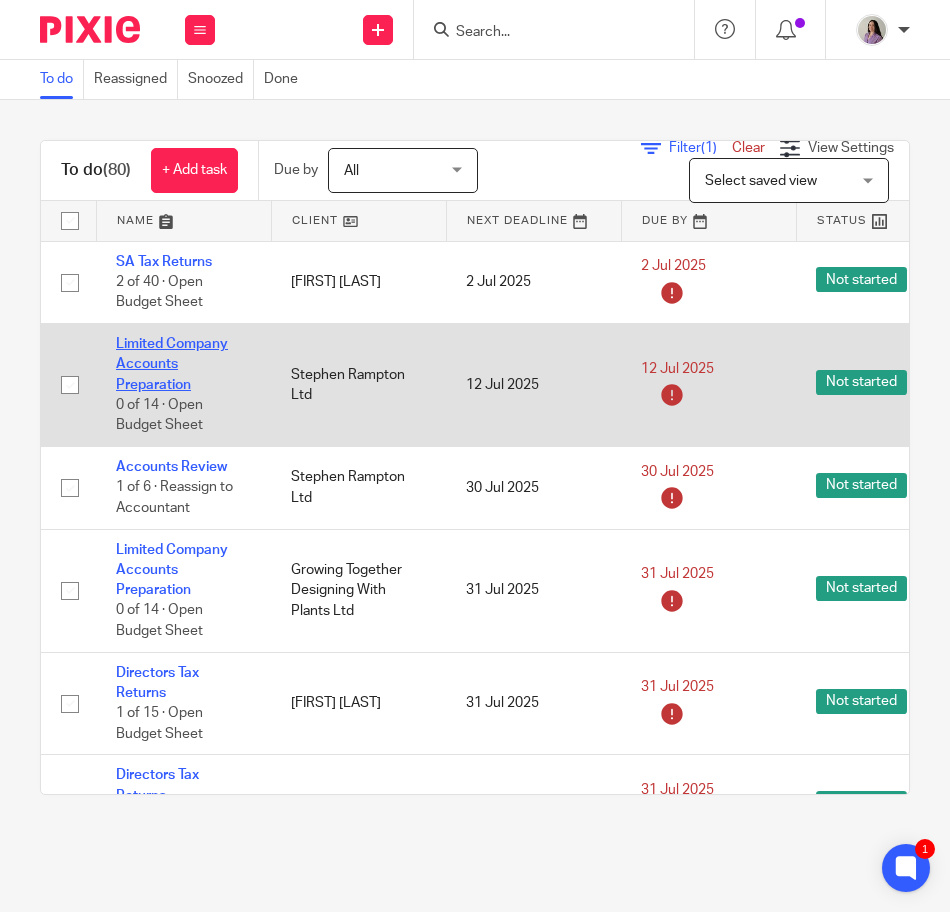 click on "Limited Company Accounts Preparation" at bounding box center [172, 364] 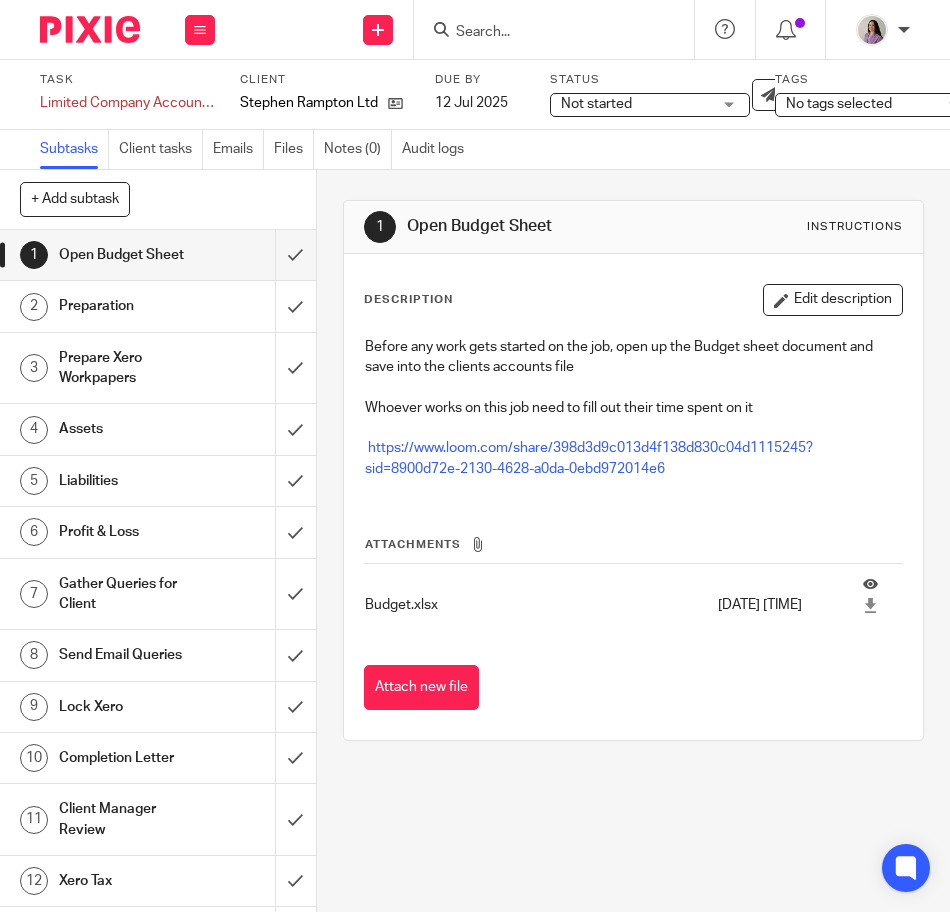 scroll, scrollTop: 0, scrollLeft: 0, axis: both 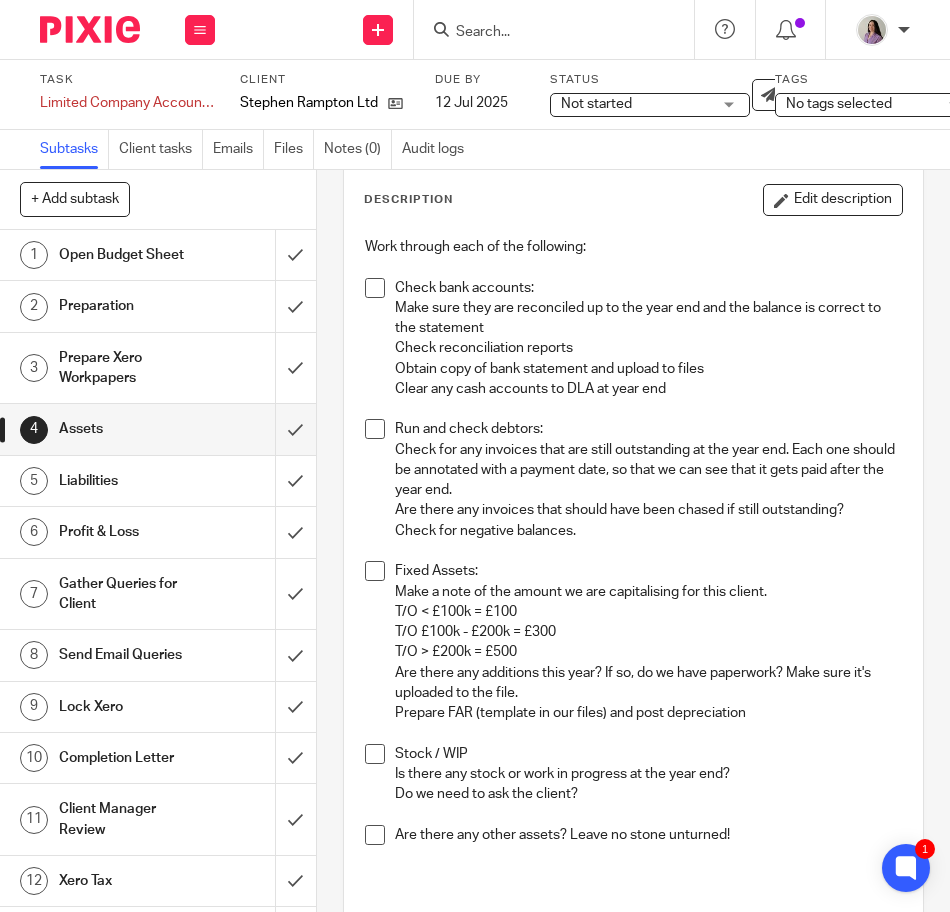 click at bounding box center [544, 33] 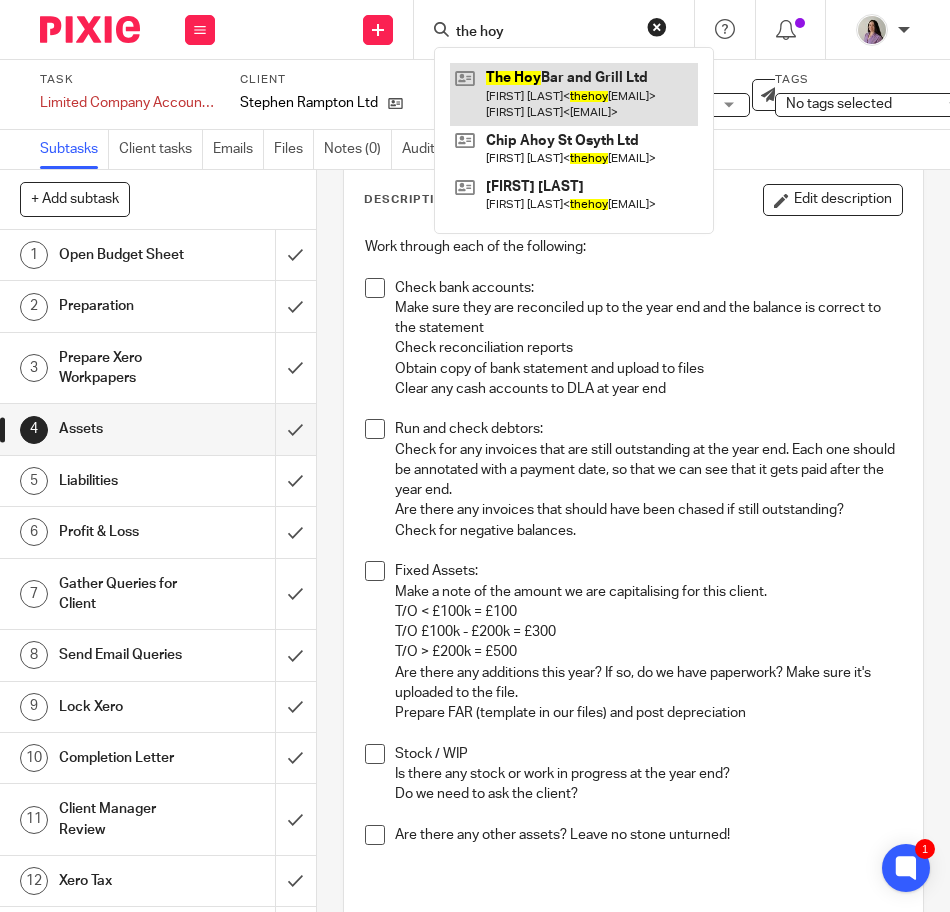 type on "the hoy" 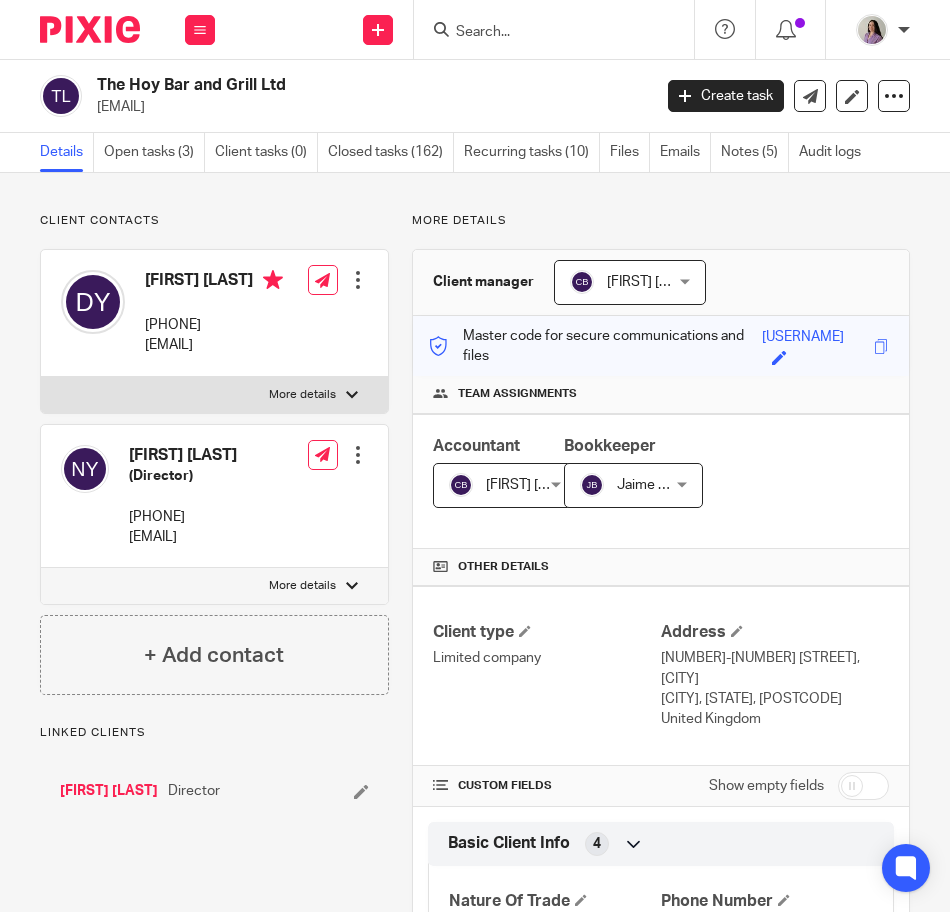 scroll, scrollTop: 0, scrollLeft: 0, axis: both 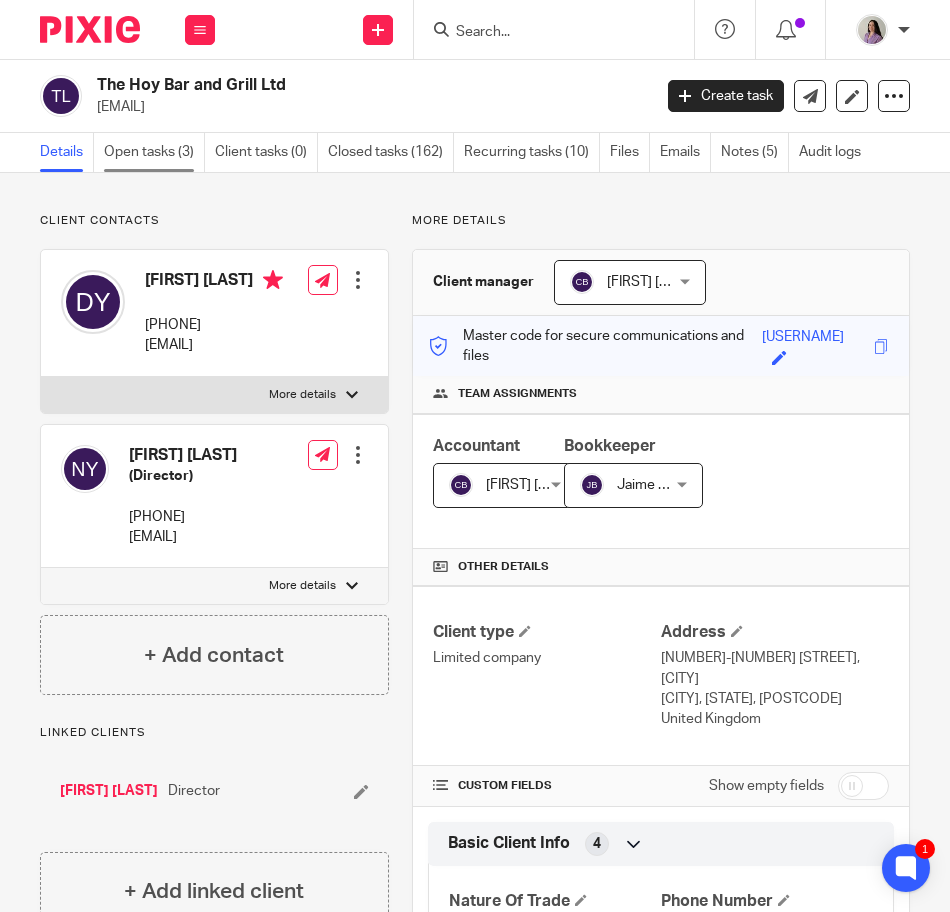 click on "Open tasks (3)" at bounding box center [154, 152] 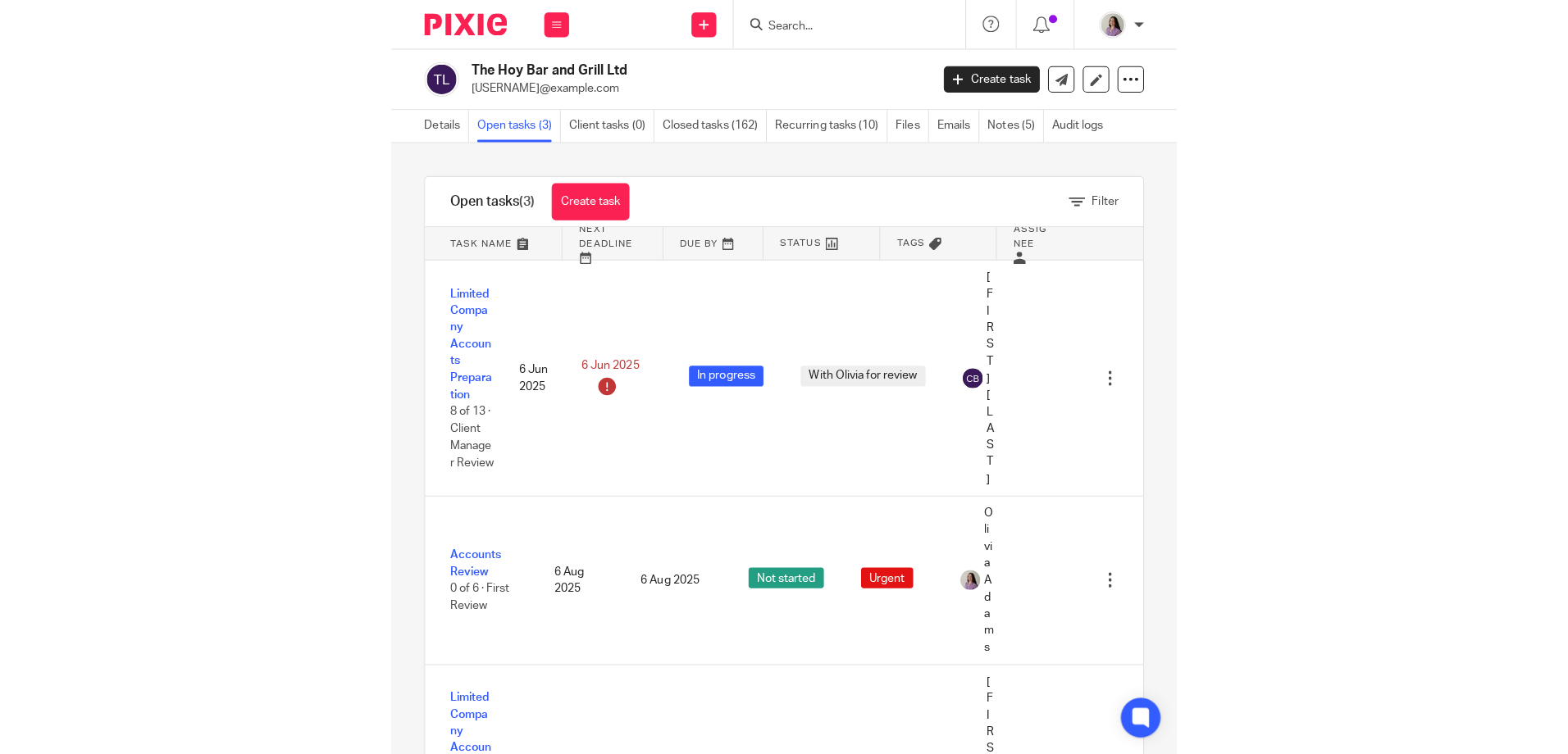 scroll, scrollTop: 0, scrollLeft: 0, axis: both 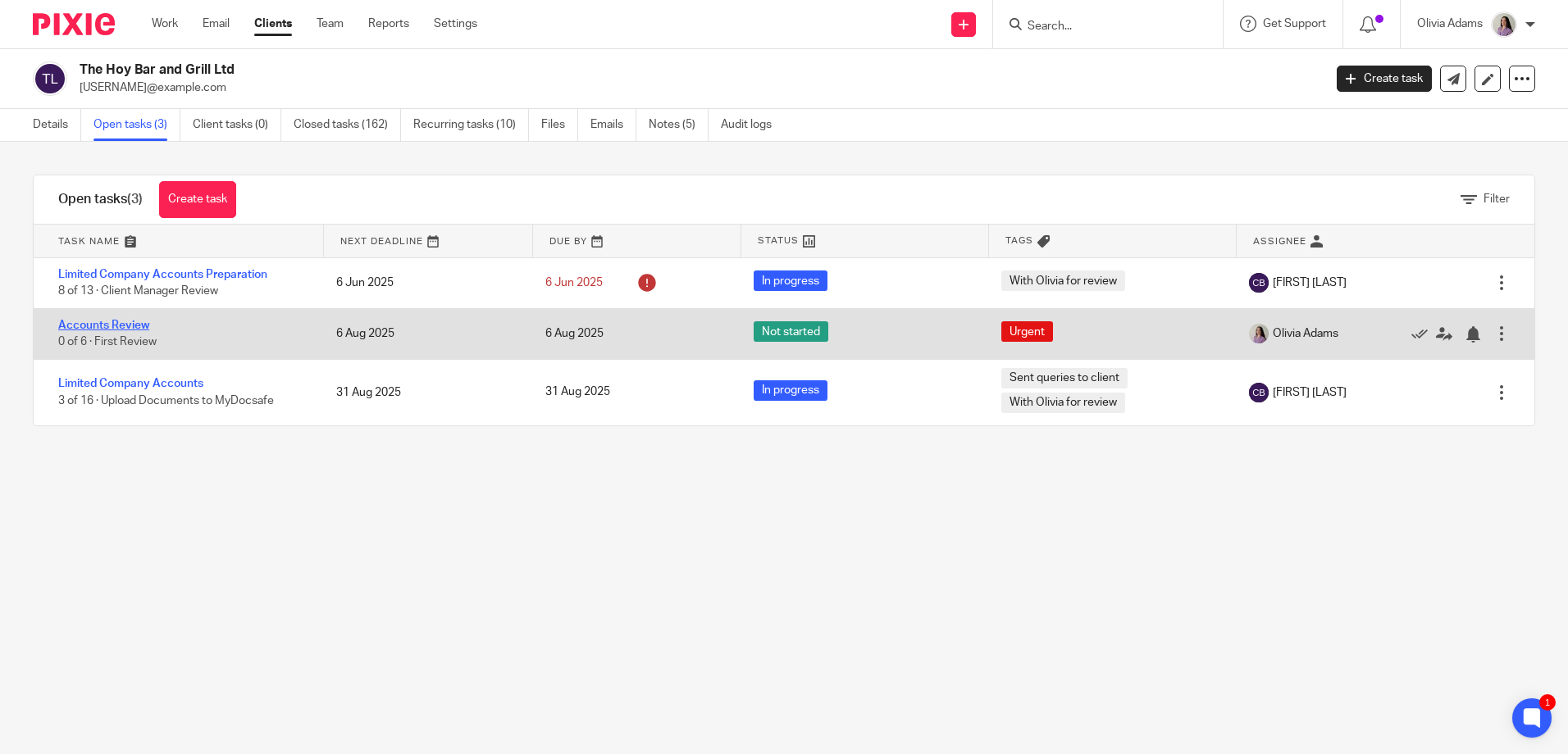 click on "Accounts Review" at bounding box center (103, 325) 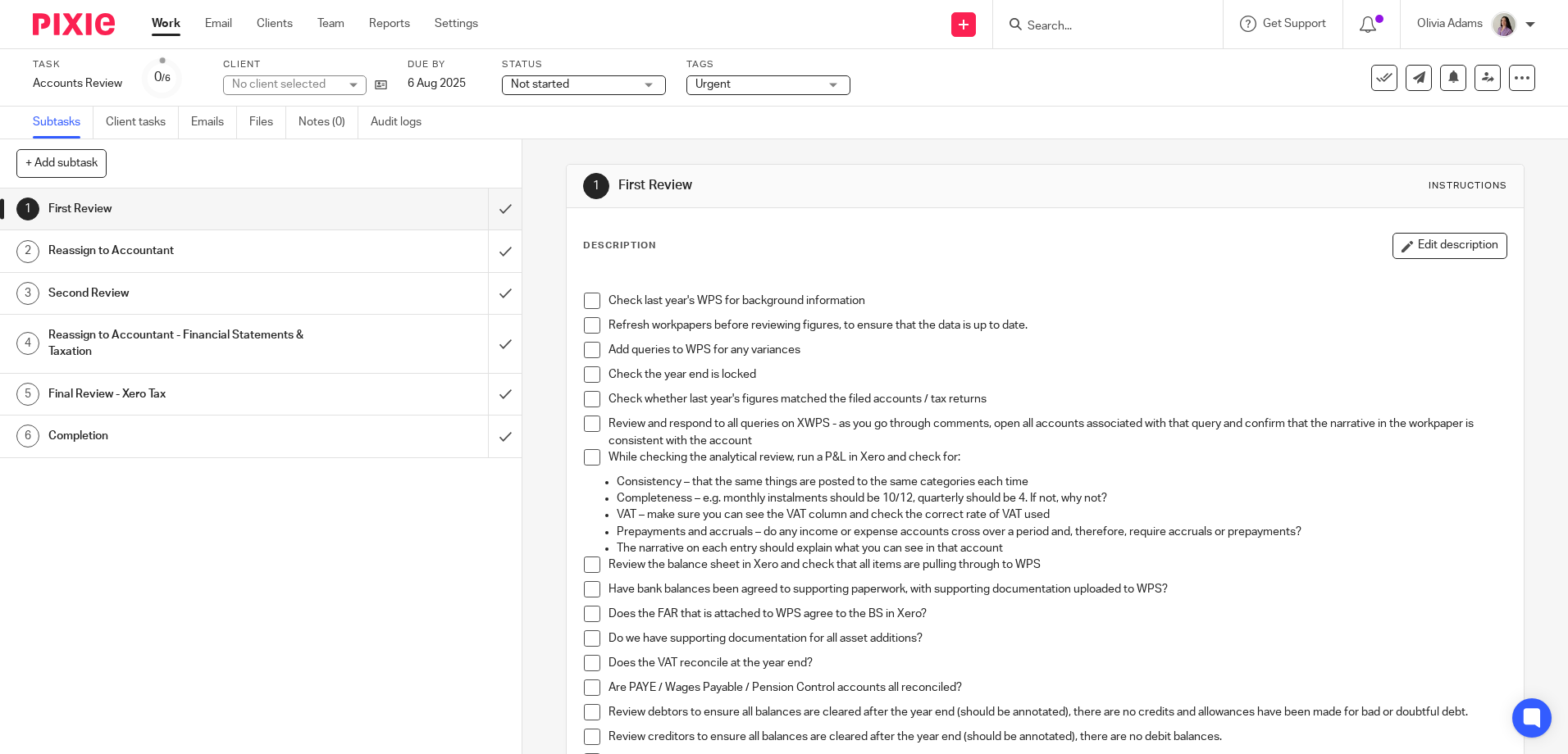 scroll, scrollTop: 0, scrollLeft: 0, axis: both 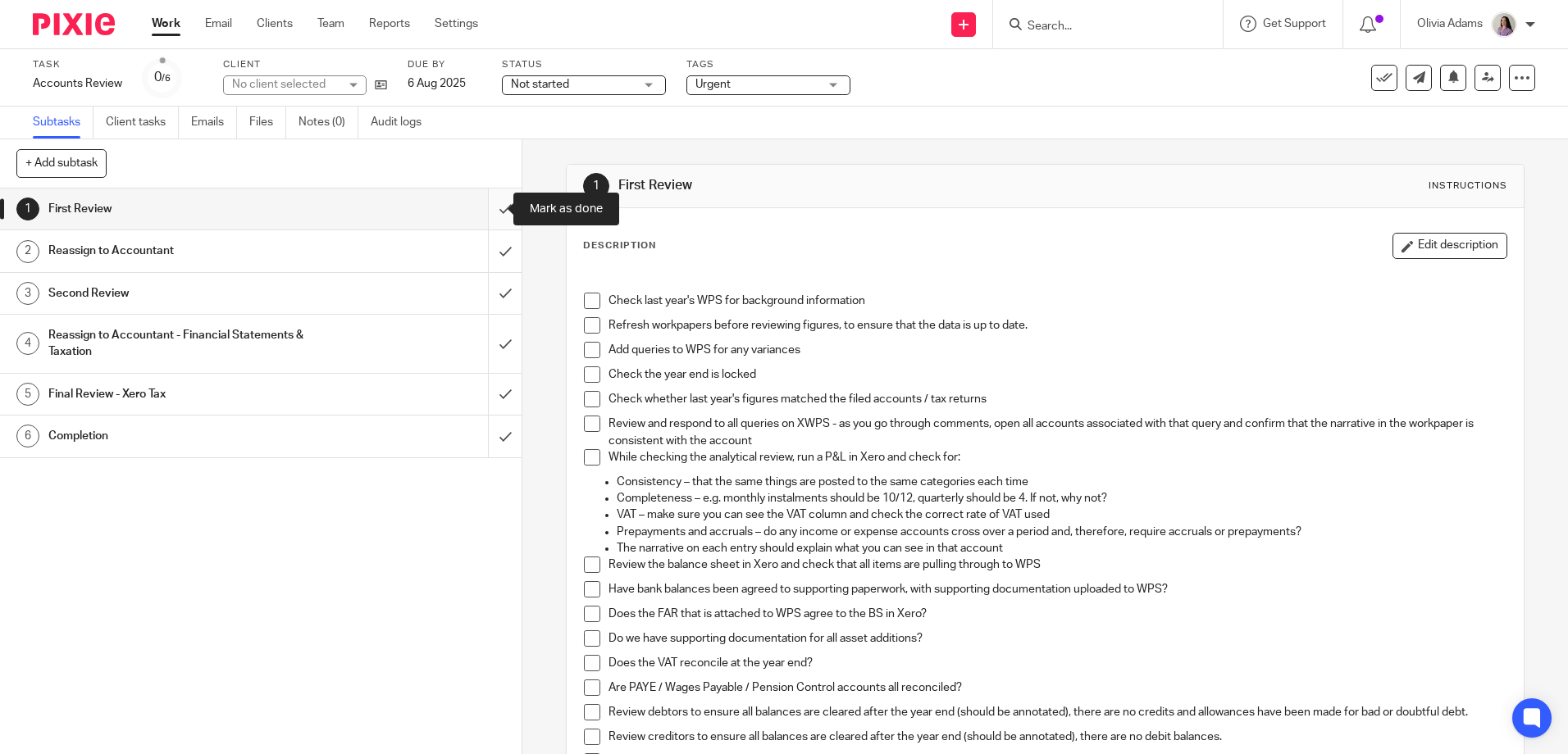 click at bounding box center (261, 209) 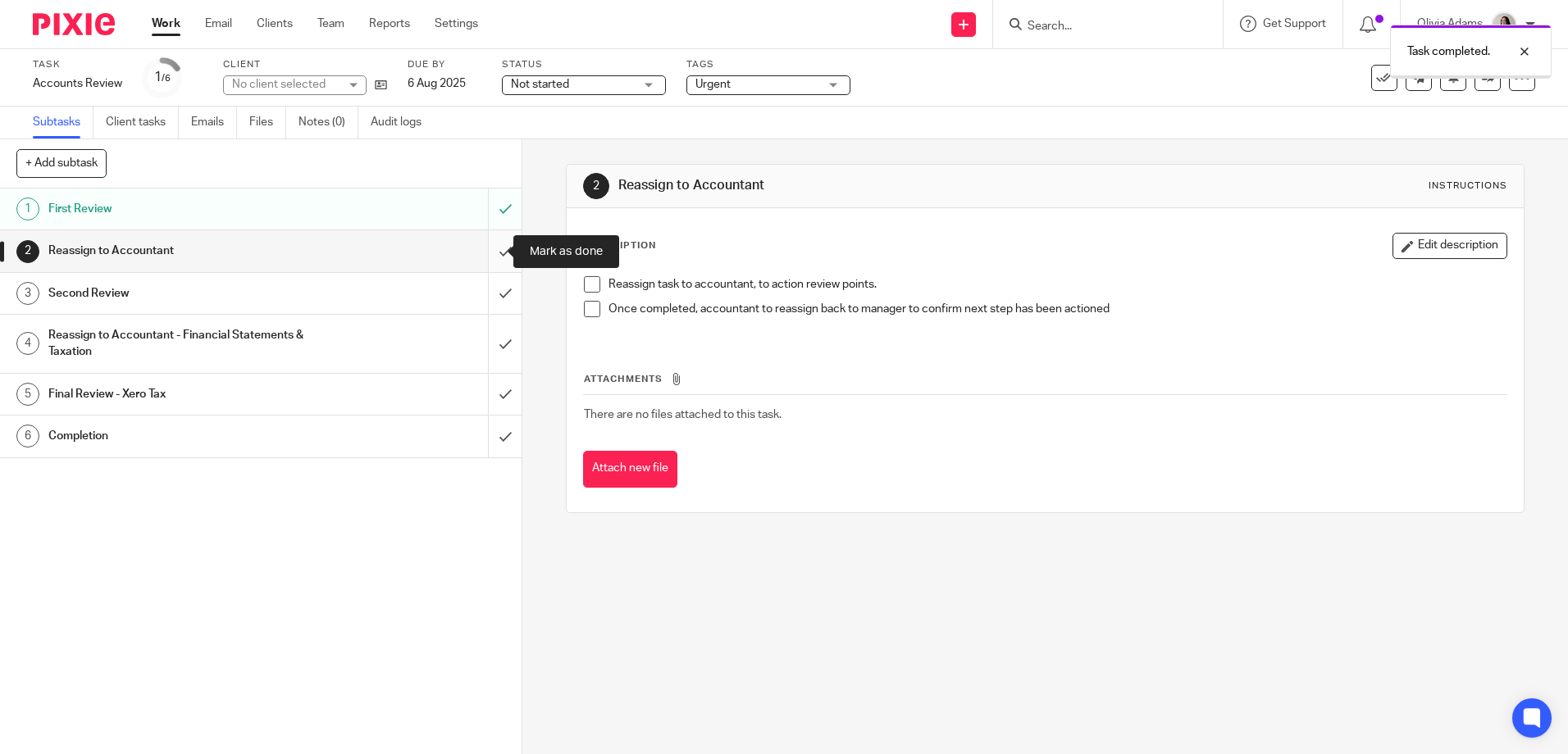 scroll, scrollTop: 0, scrollLeft: 0, axis: both 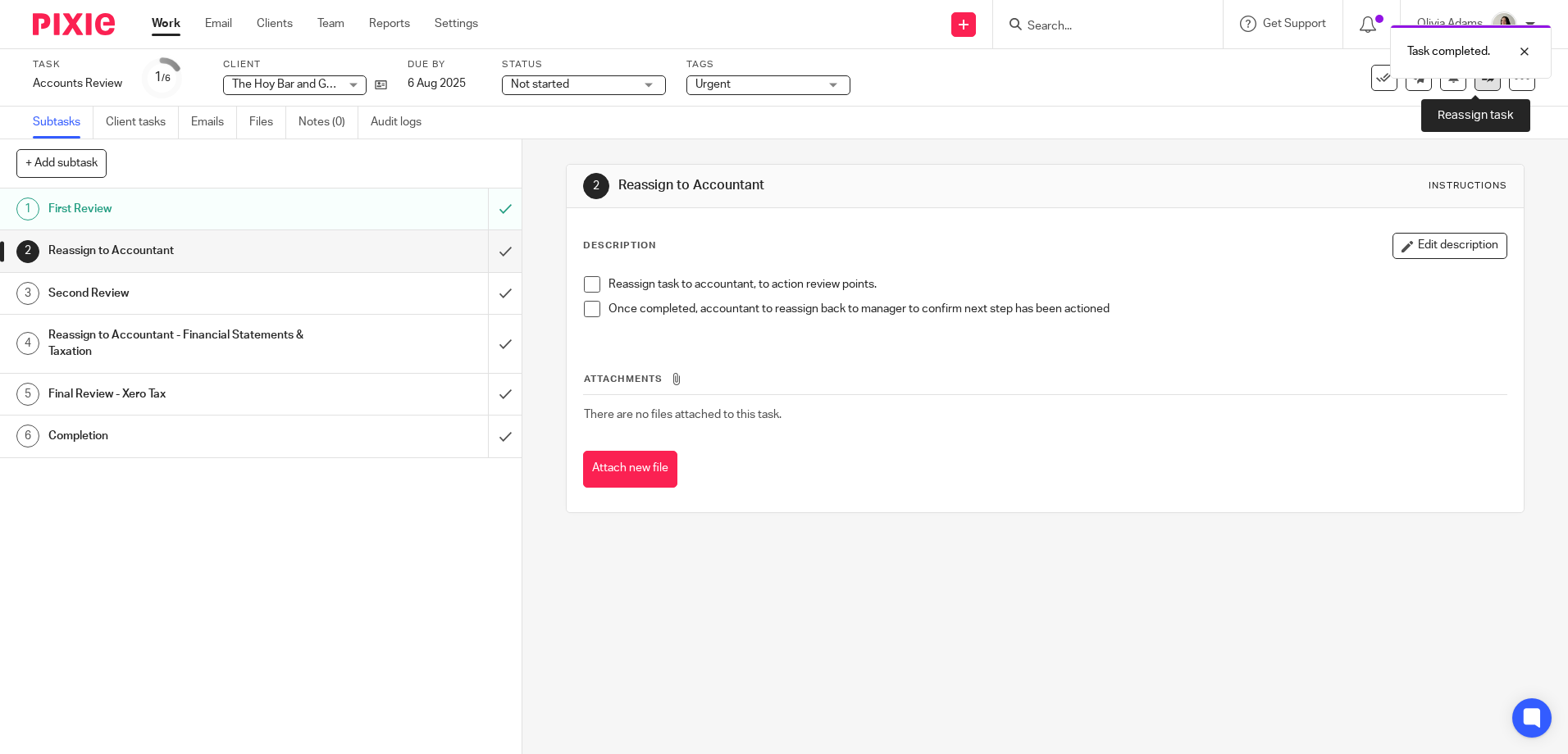 click at bounding box center (1488, 78) 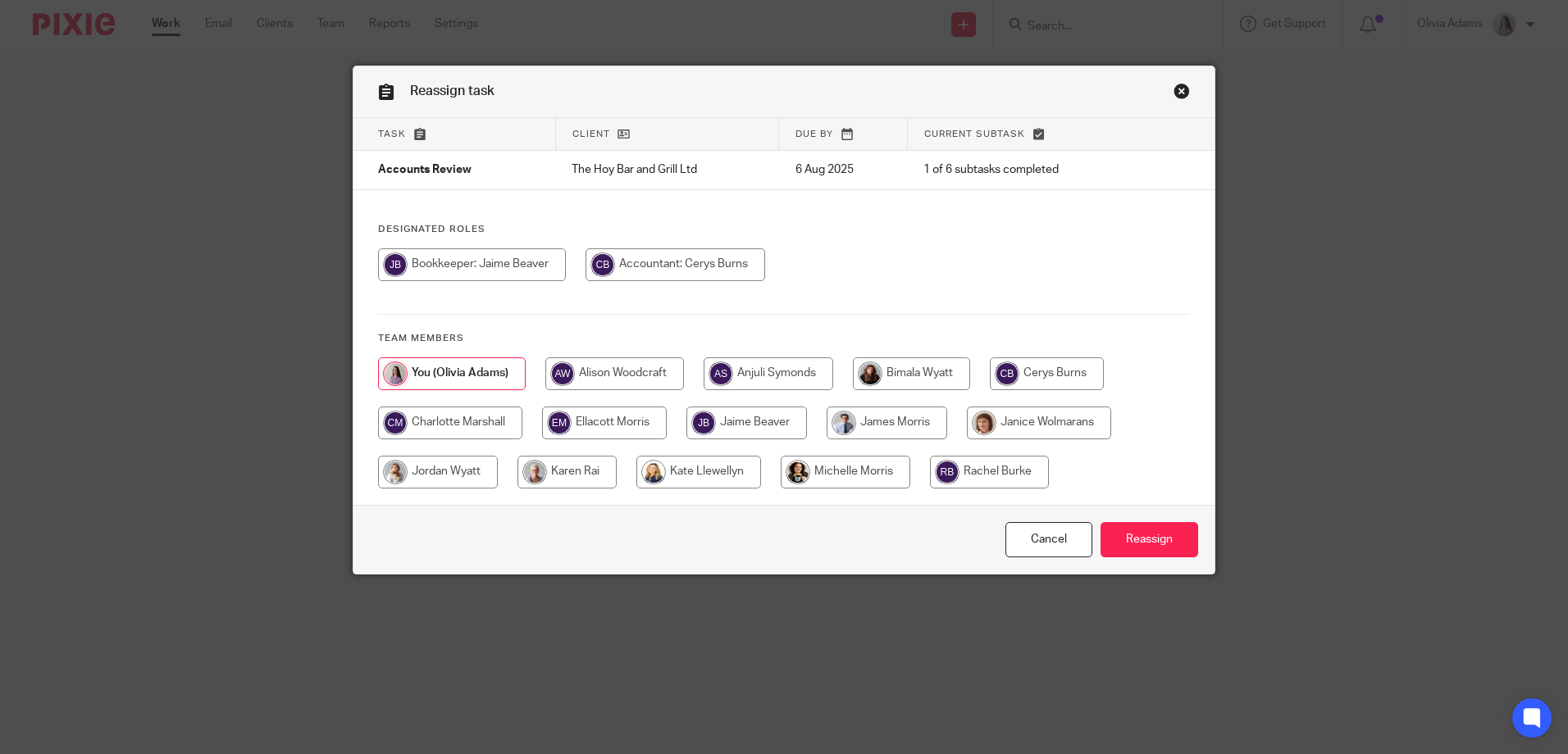 scroll, scrollTop: 0, scrollLeft: 0, axis: both 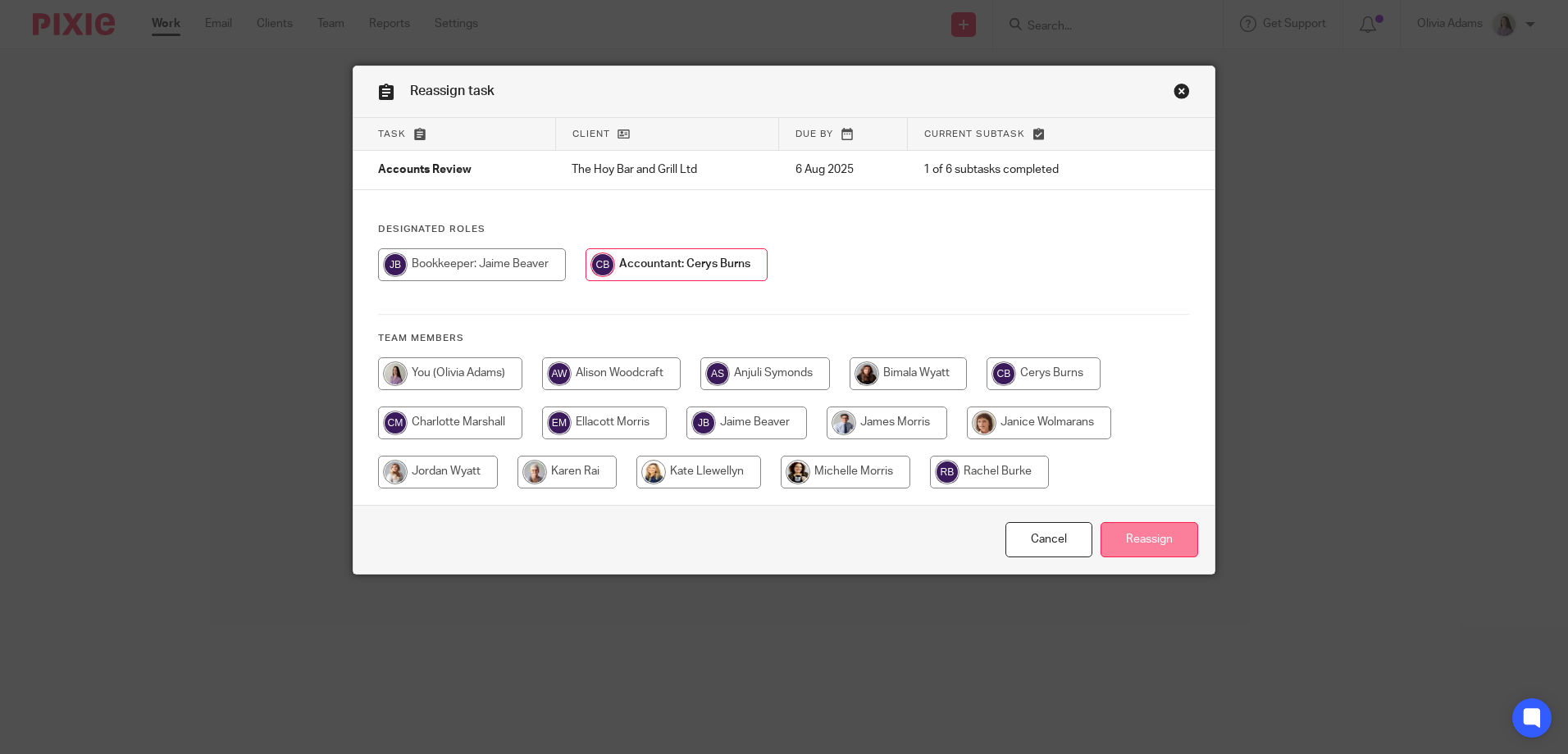 click on "Reassign" at bounding box center (1149, 539) 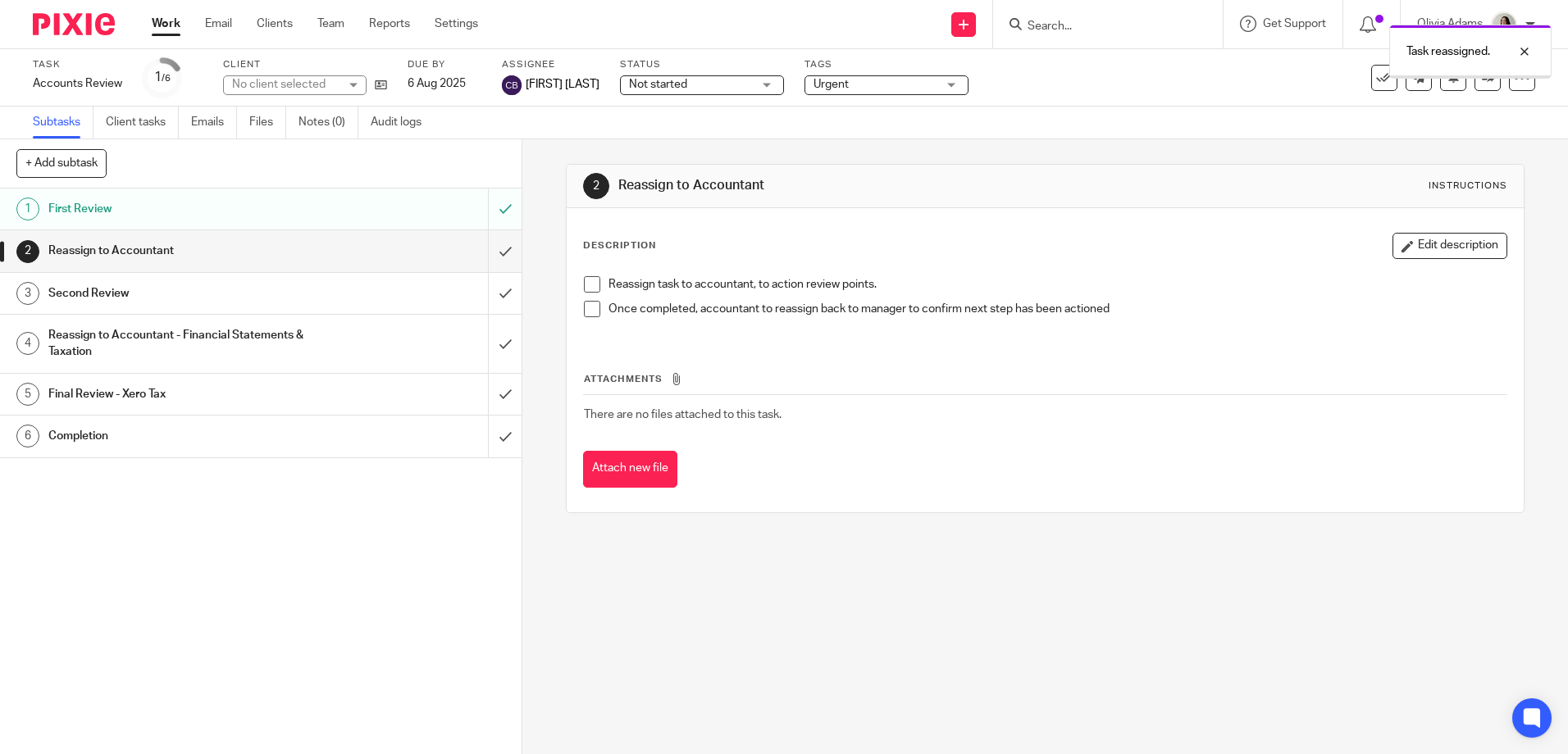 scroll, scrollTop: 0, scrollLeft: 0, axis: both 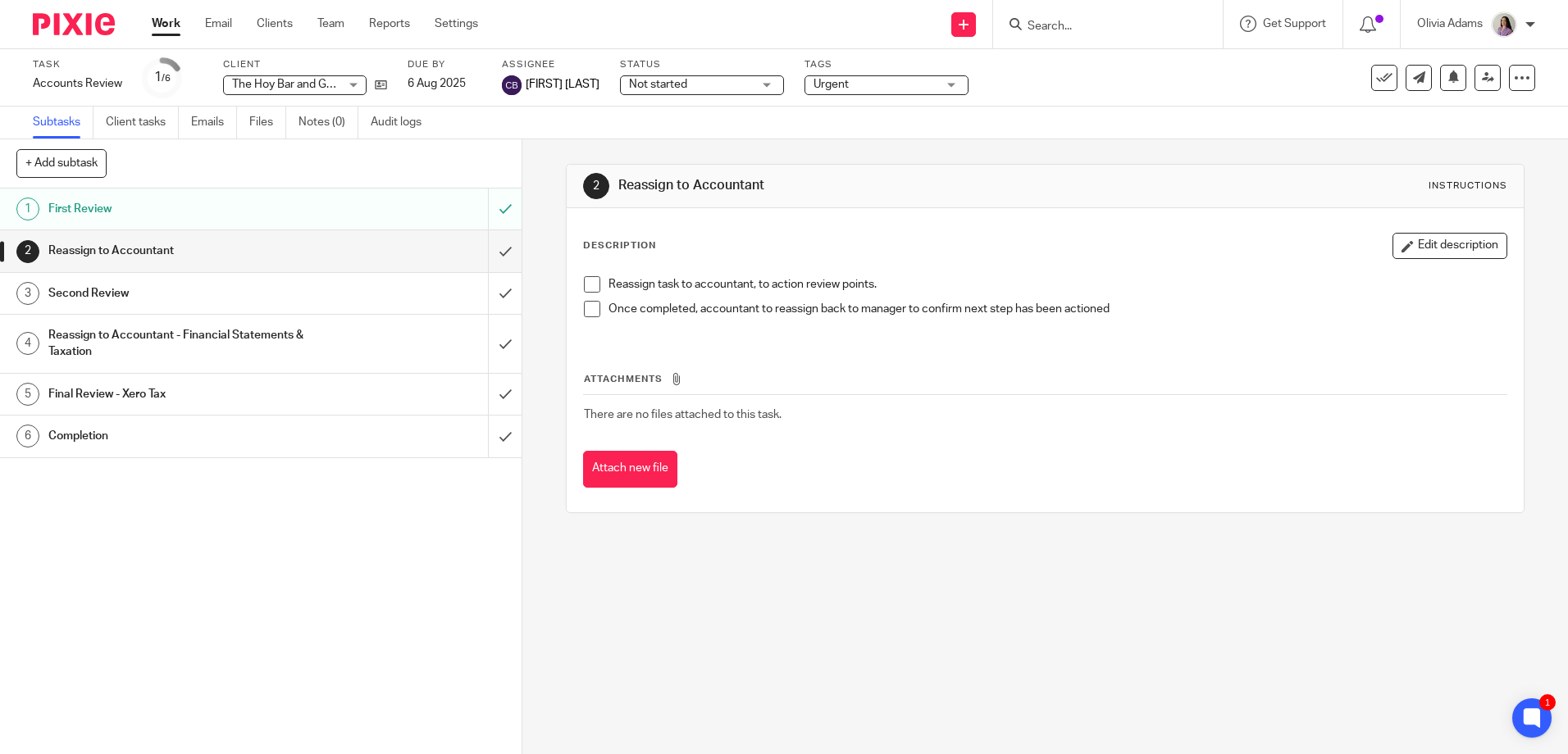 click on "Work" at bounding box center [166, 24] 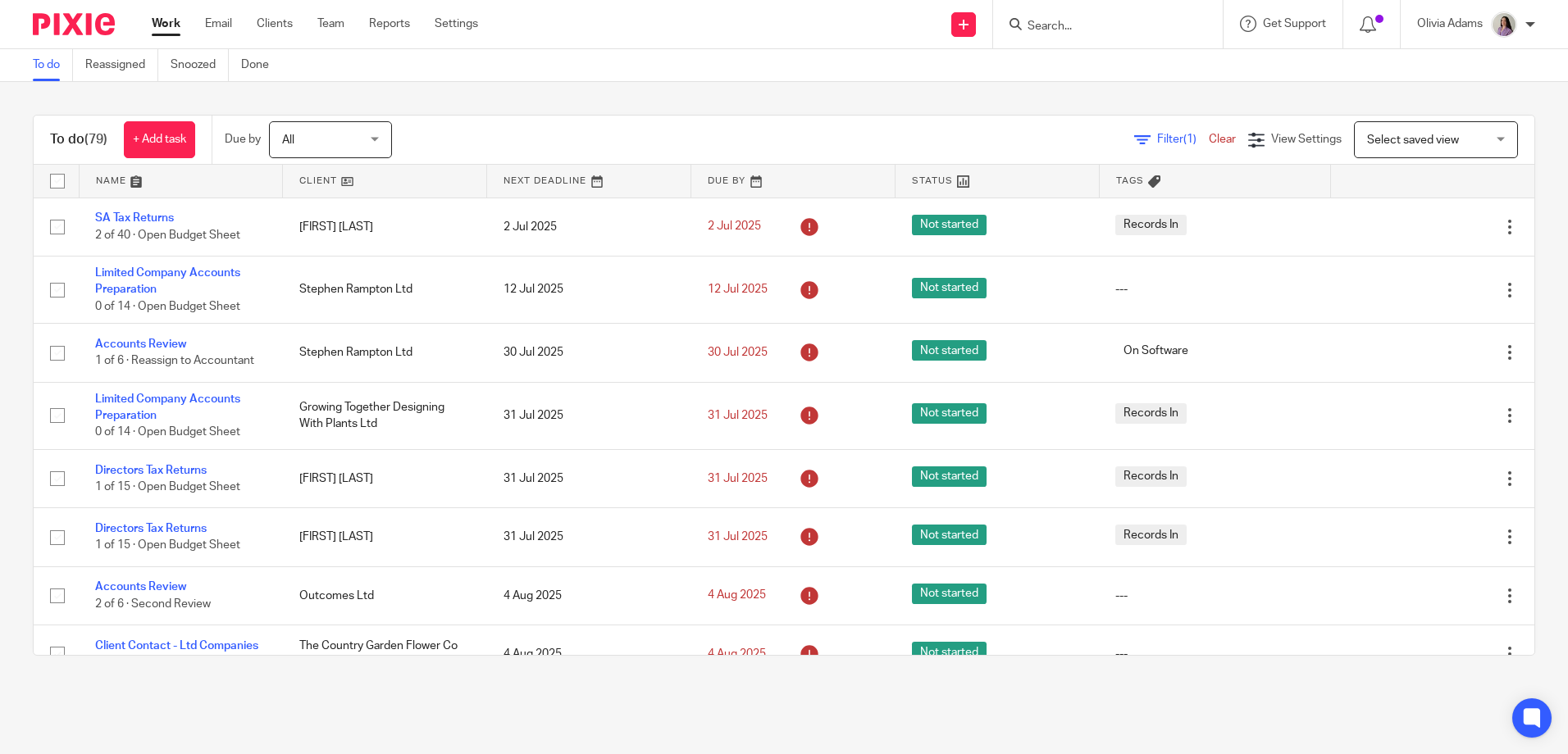 scroll, scrollTop: 0, scrollLeft: 0, axis: both 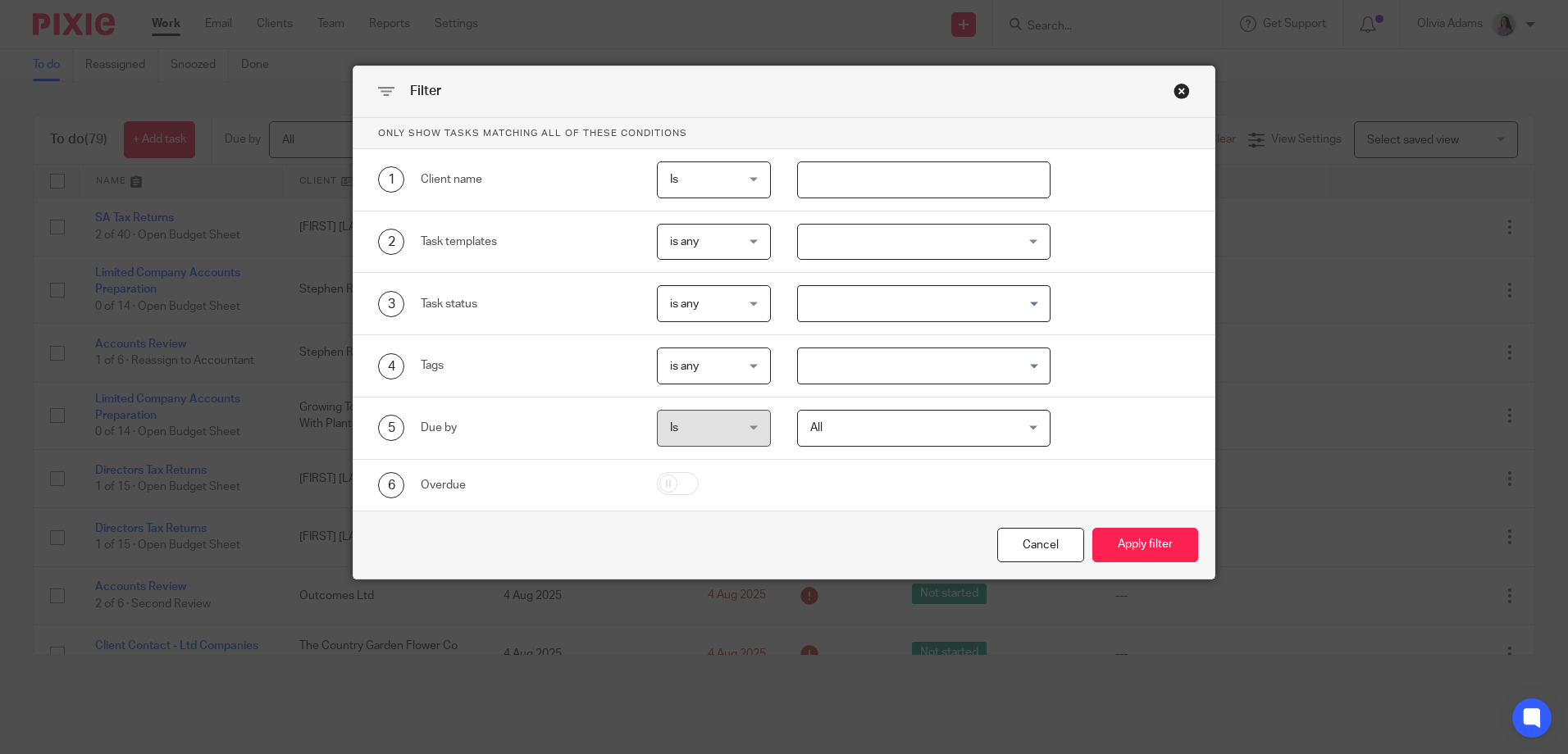 click at bounding box center [923, 179] 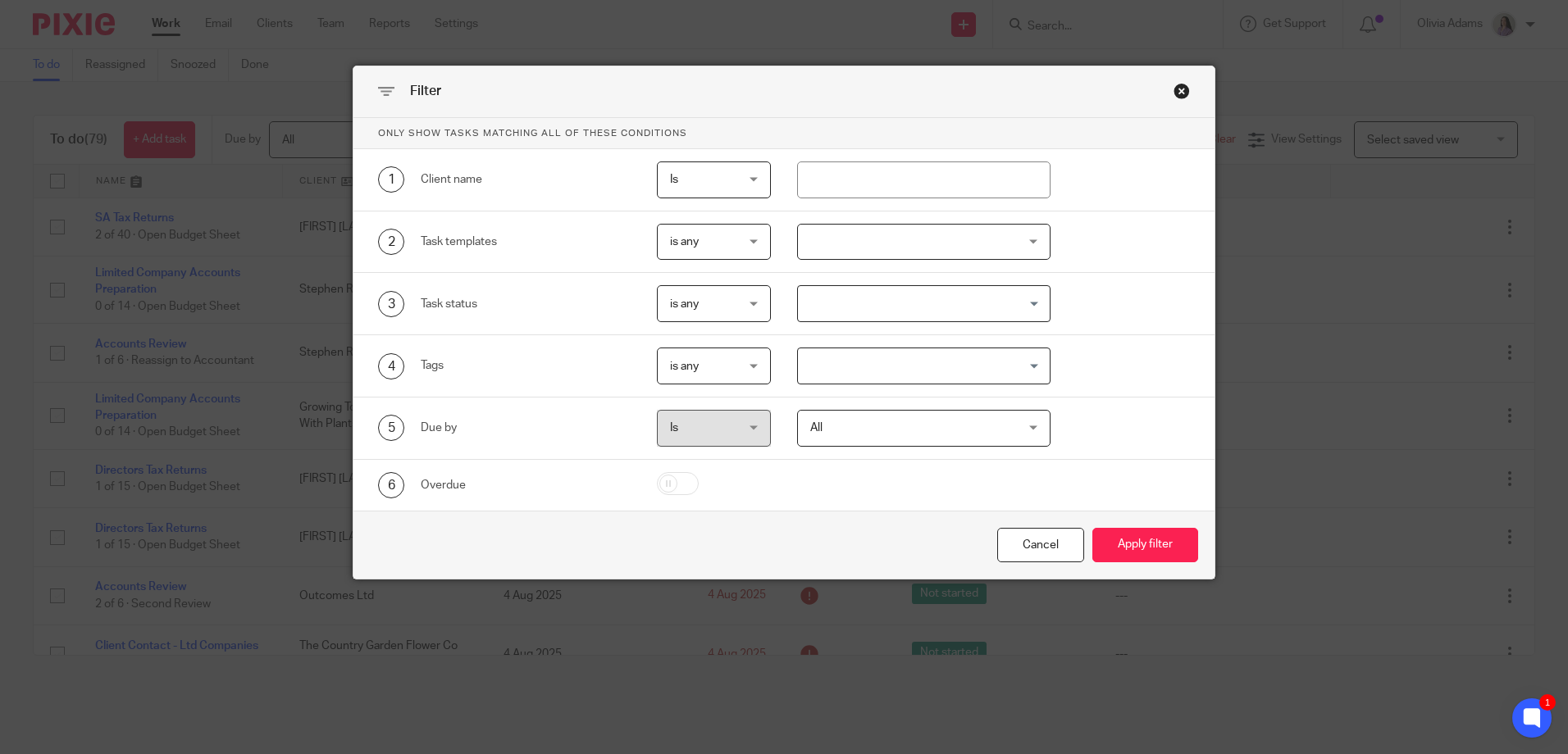 click at bounding box center (923, 242) 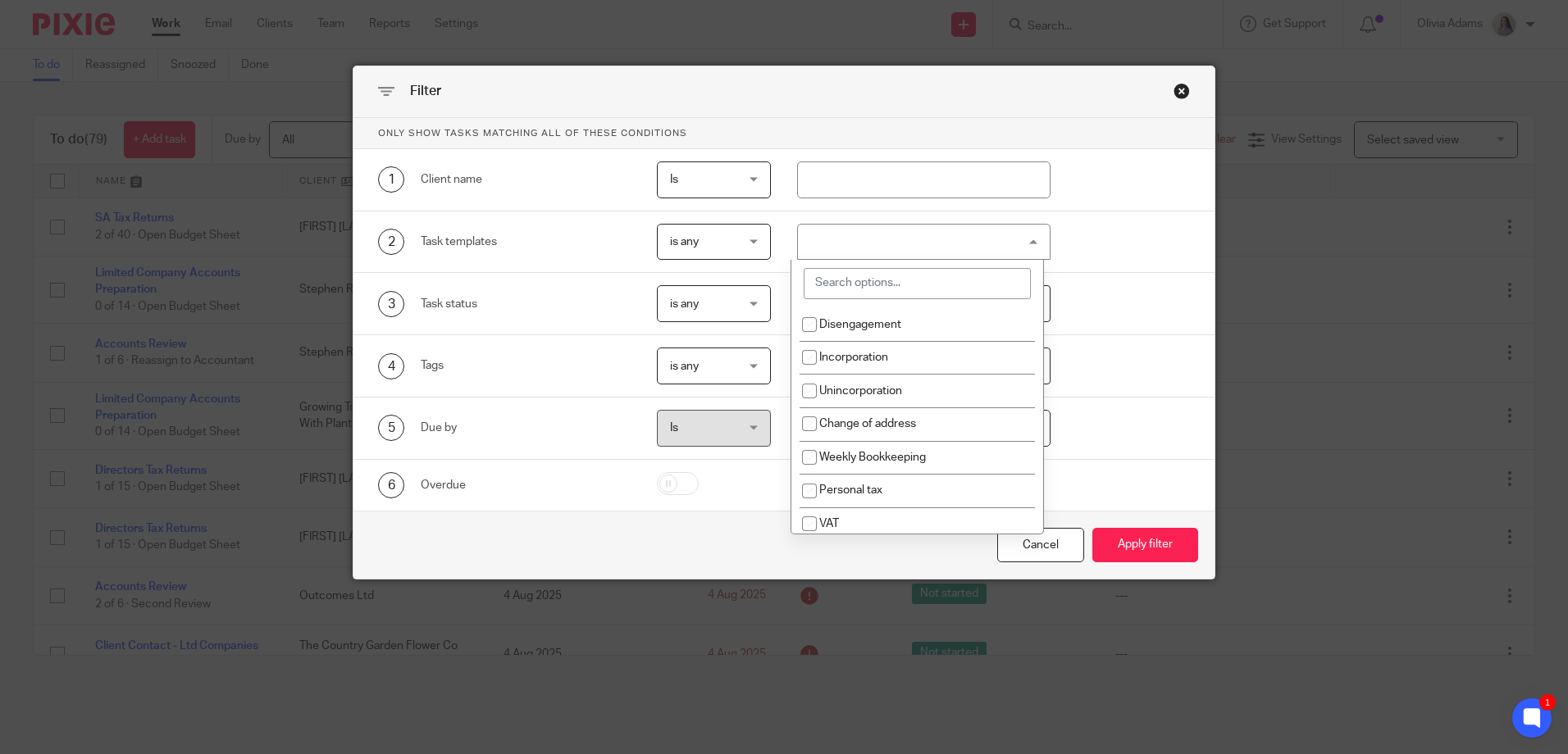 click at bounding box center [917, 284] 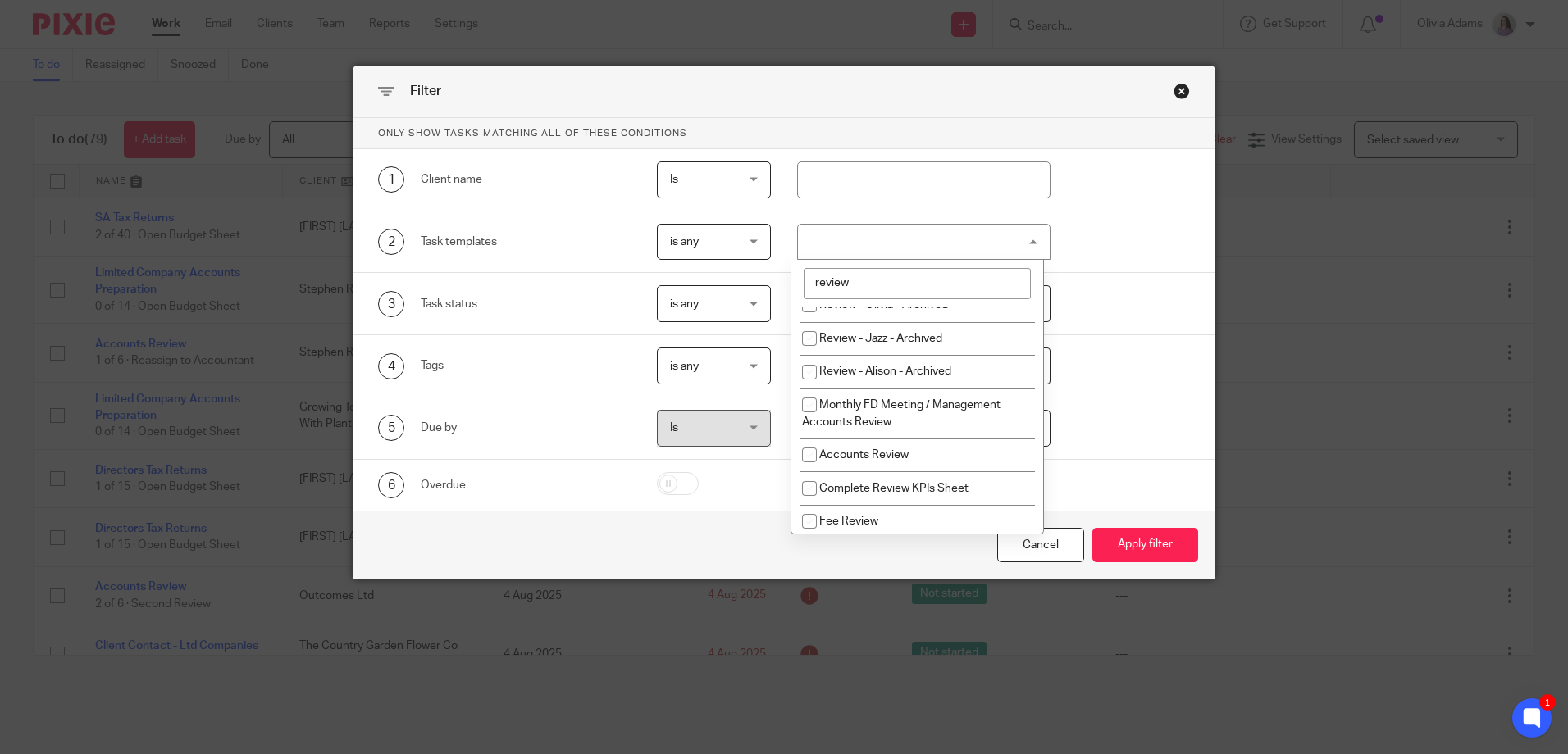 scroll, scrollTop: 572, scrollLeft: 0, axis: vertical 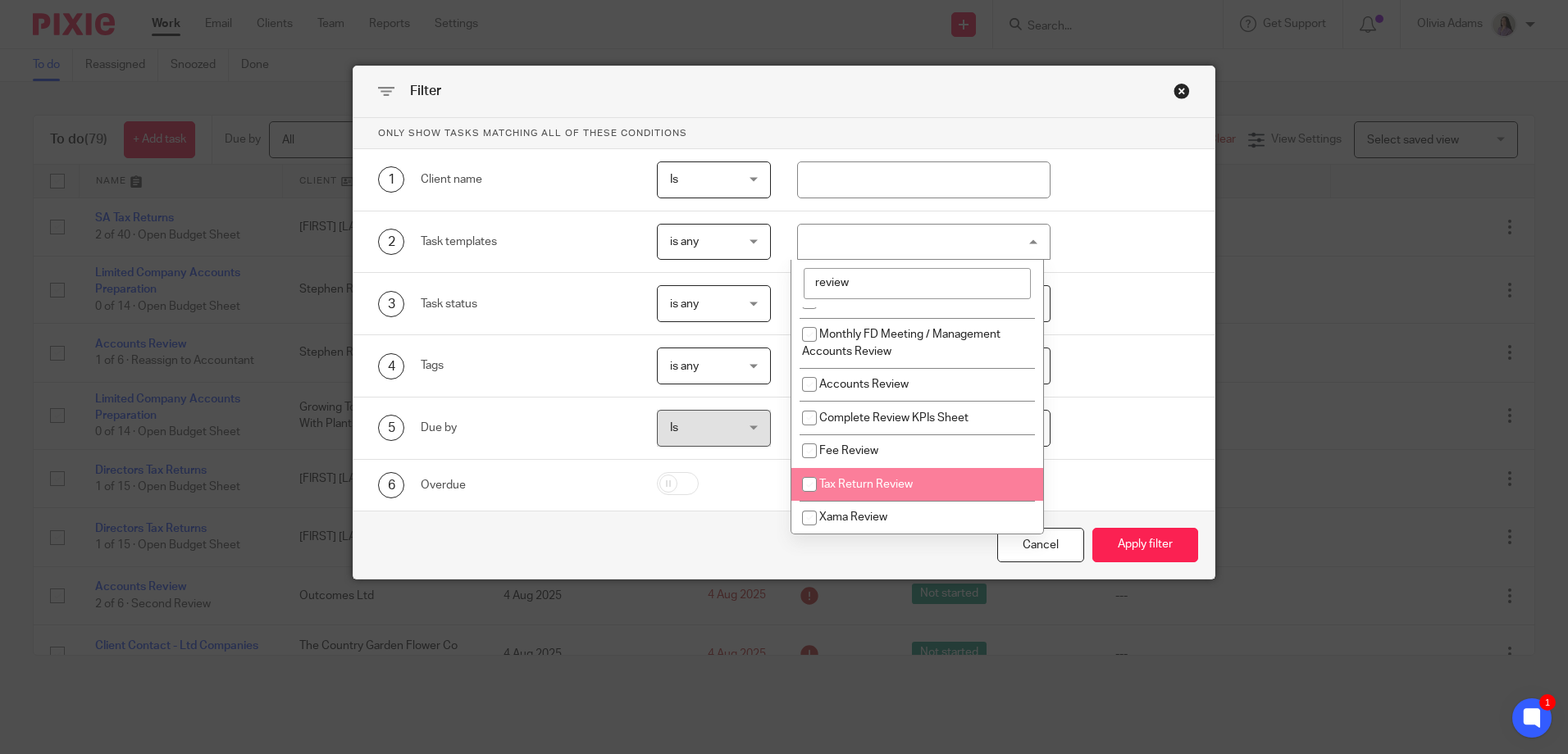 type on "review" 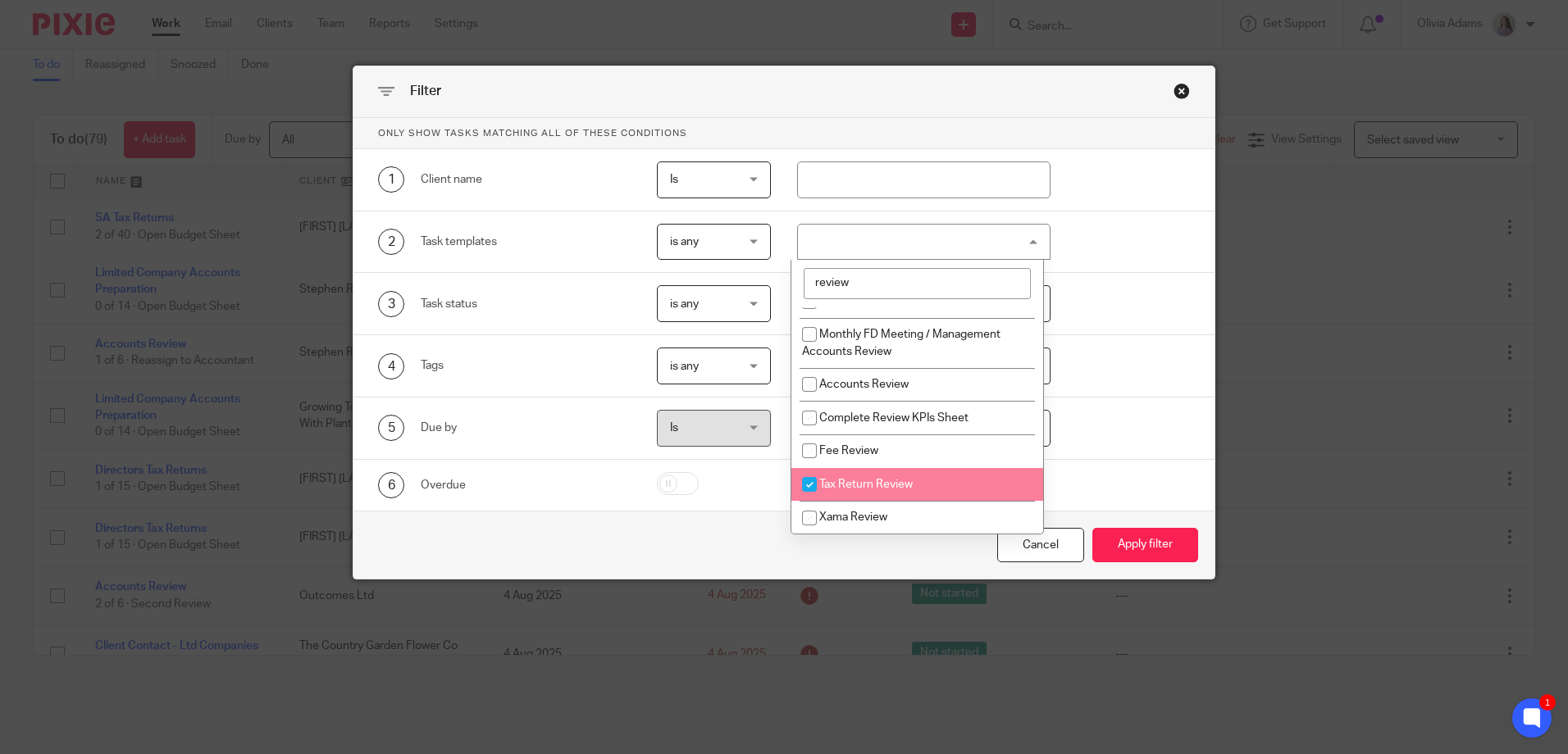 checkbox on "true" 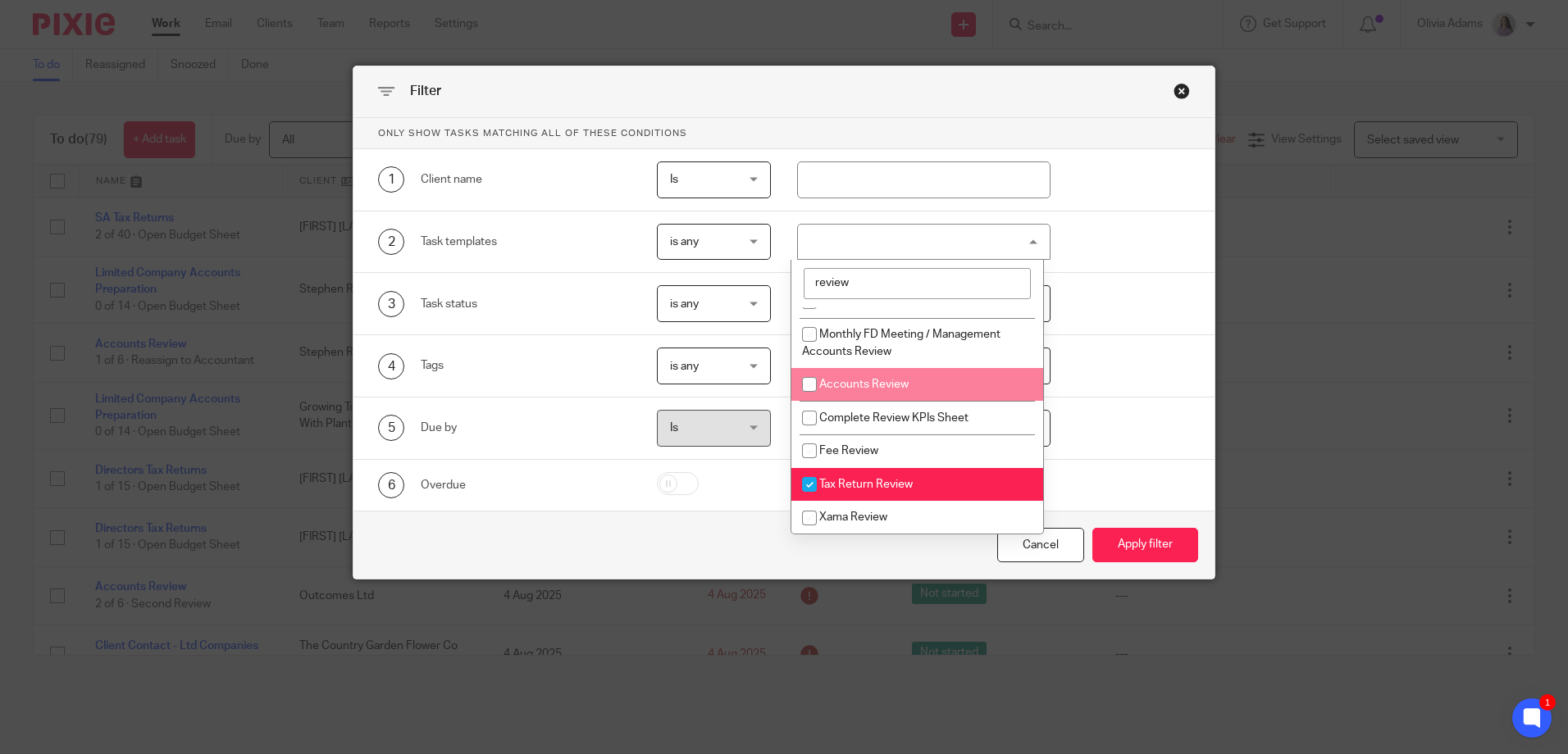 click on "Accounts Review" at bounding box center (864, 384) 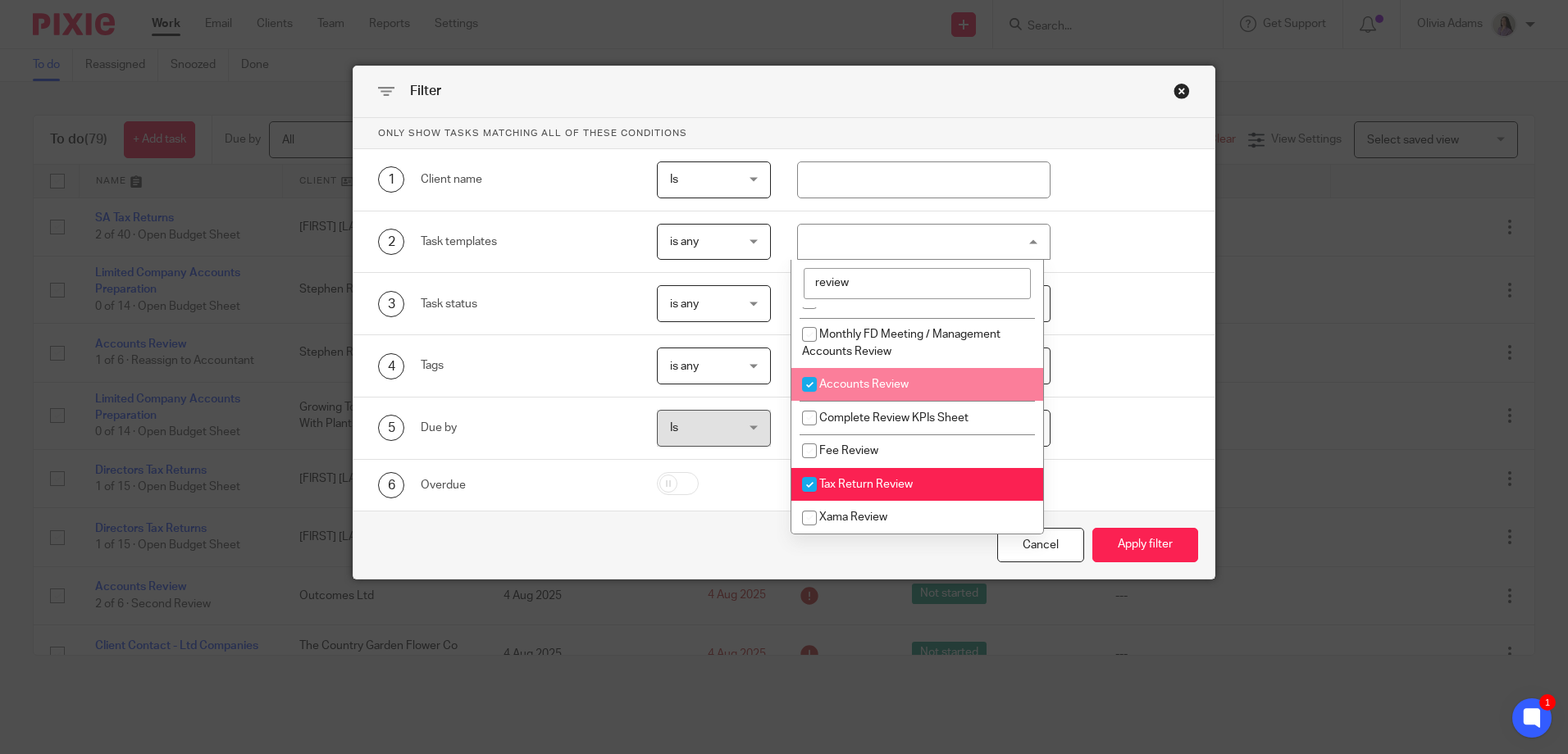 checkbox on "true" 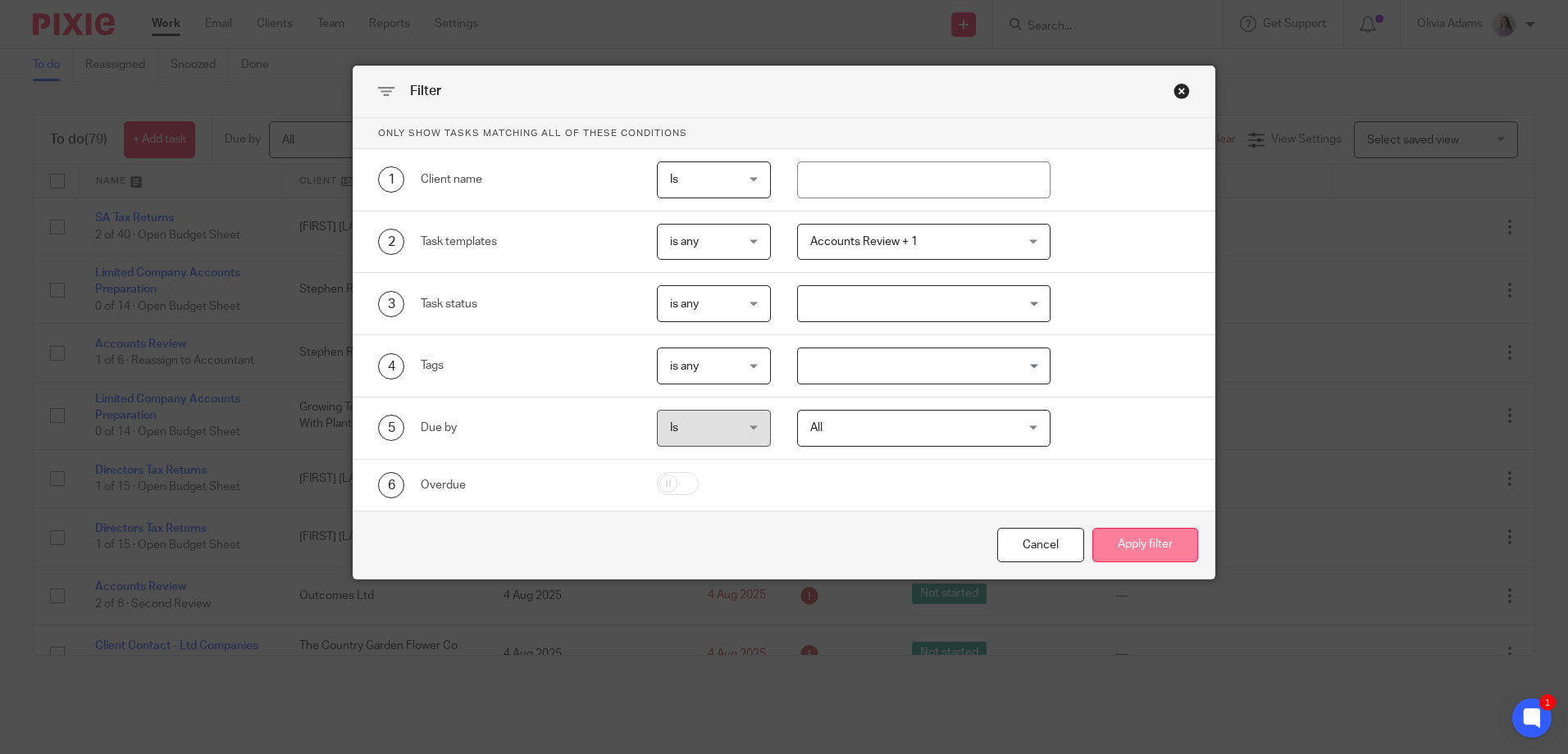 click on "Apply filter" at bounding box center [1145, 545] 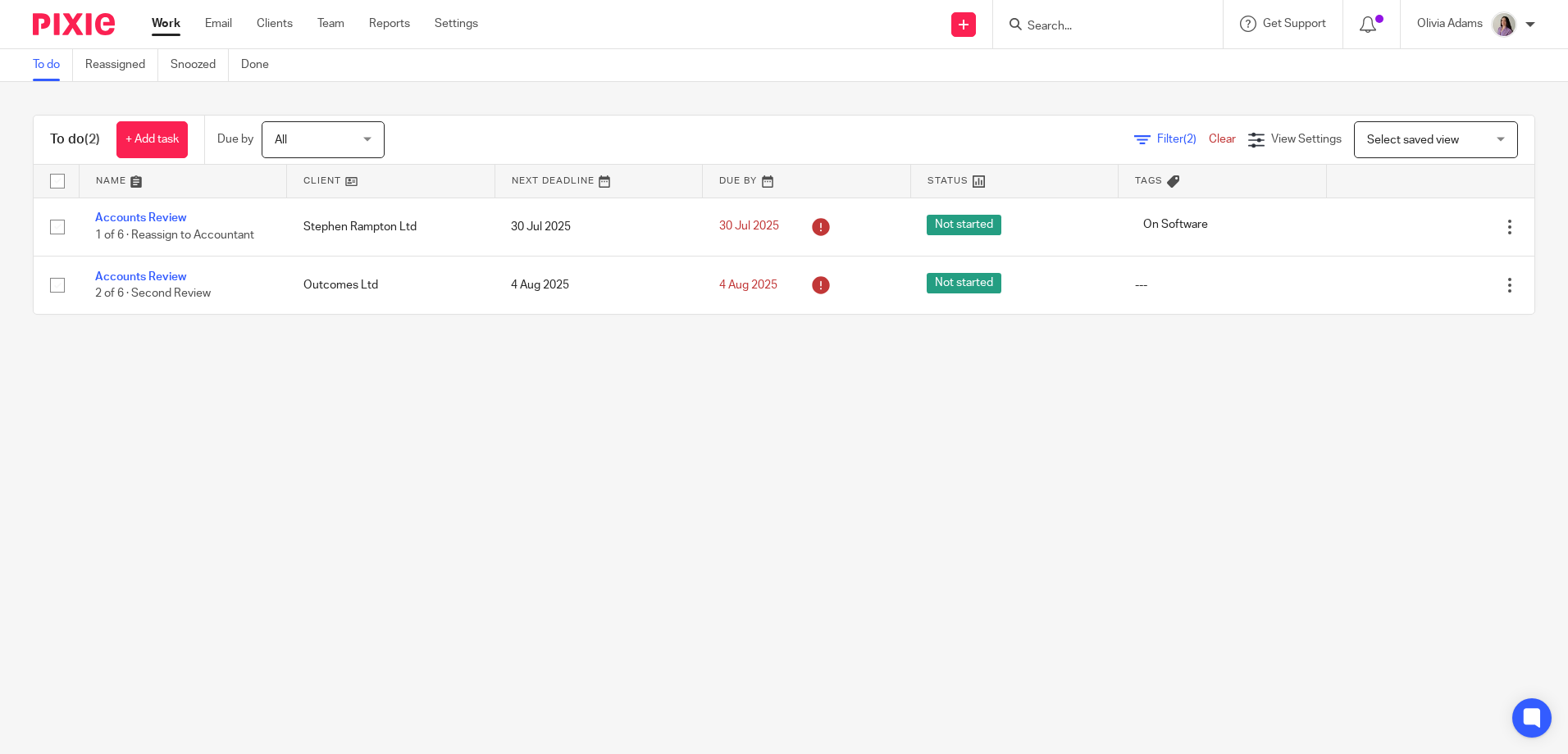 scroll, scrollTop: 0, scrollLeft: 0, axis: both 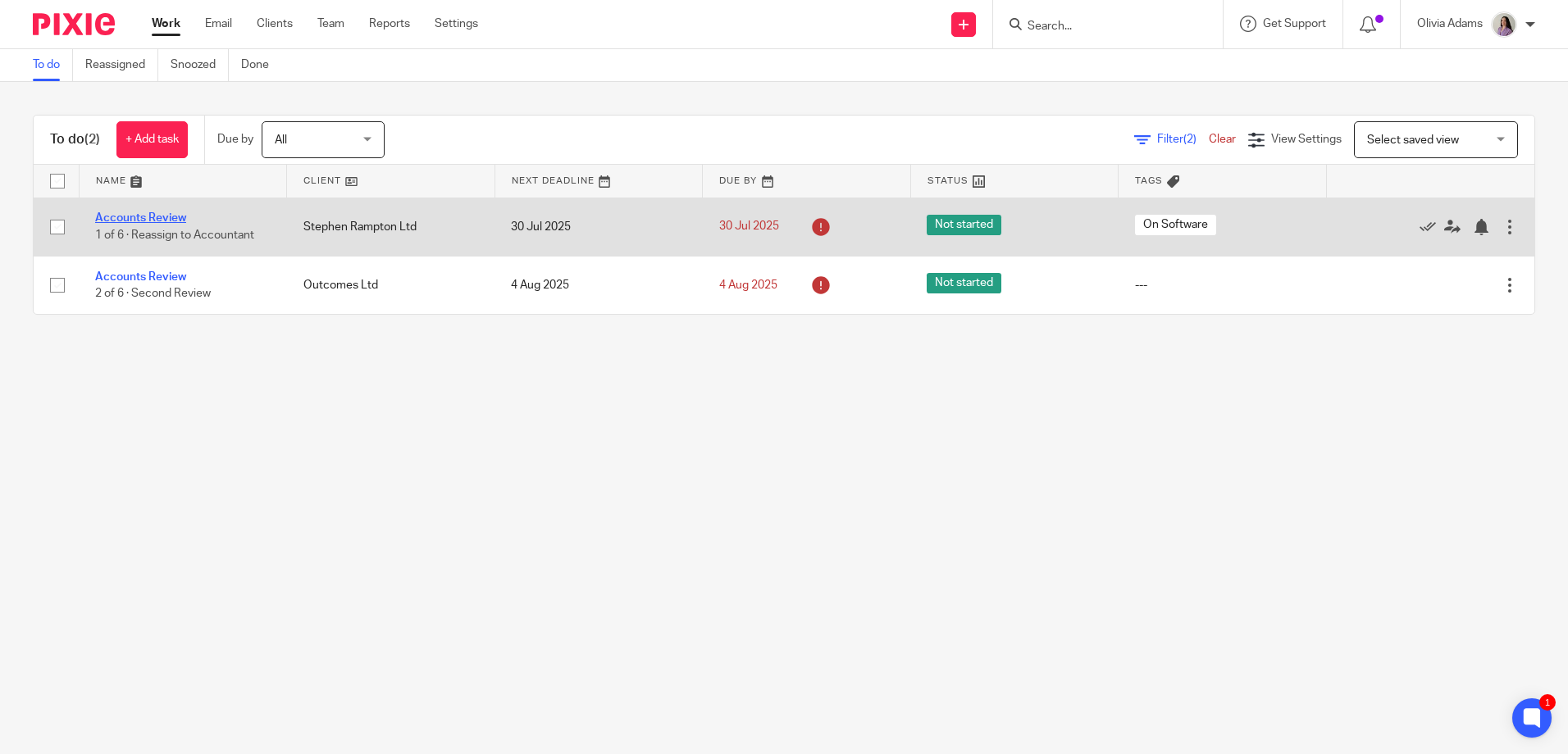 click on "Accounts Review" at bounding box center [140, 218] 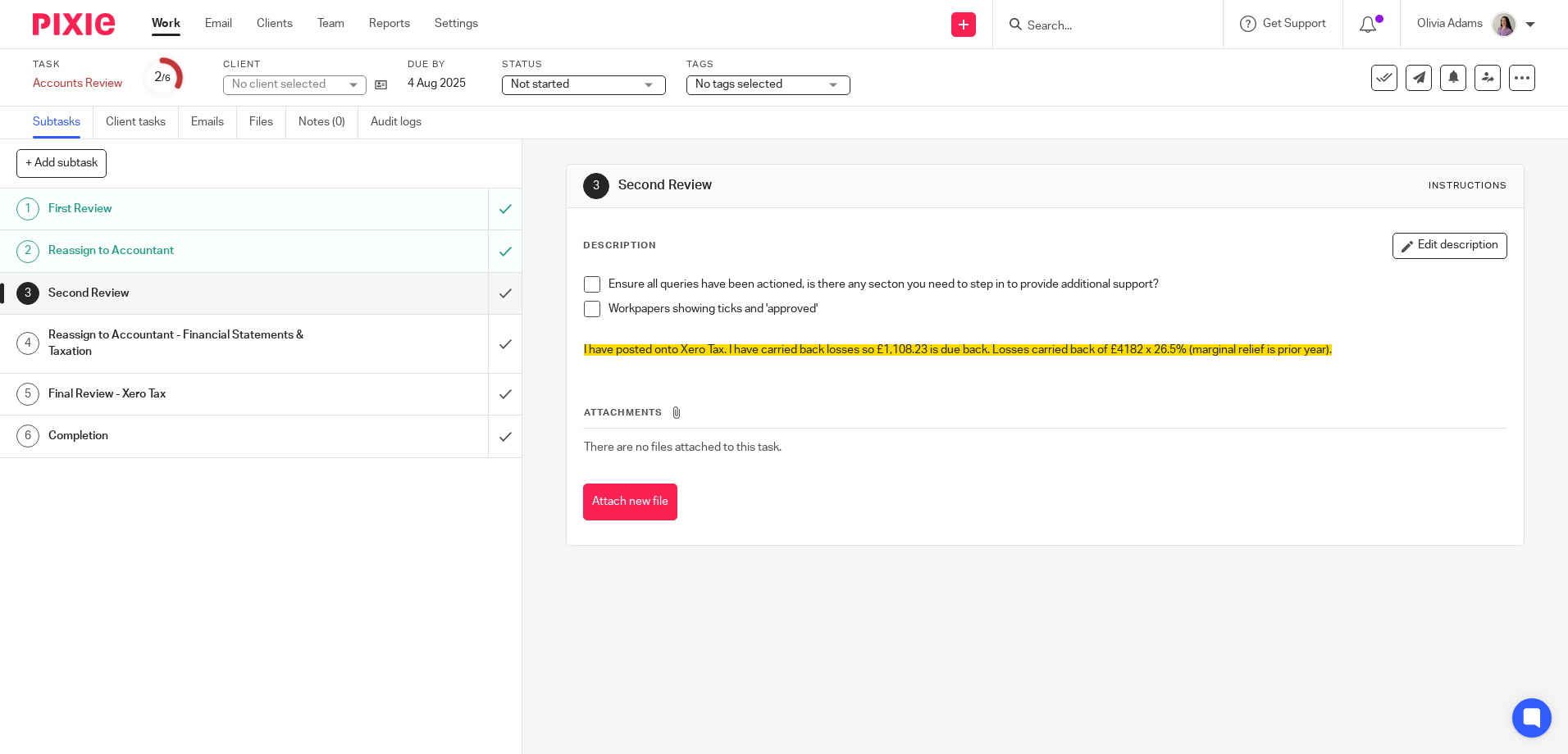 scroll, scrollTop: 0, scrollLeft: 0, axis: both 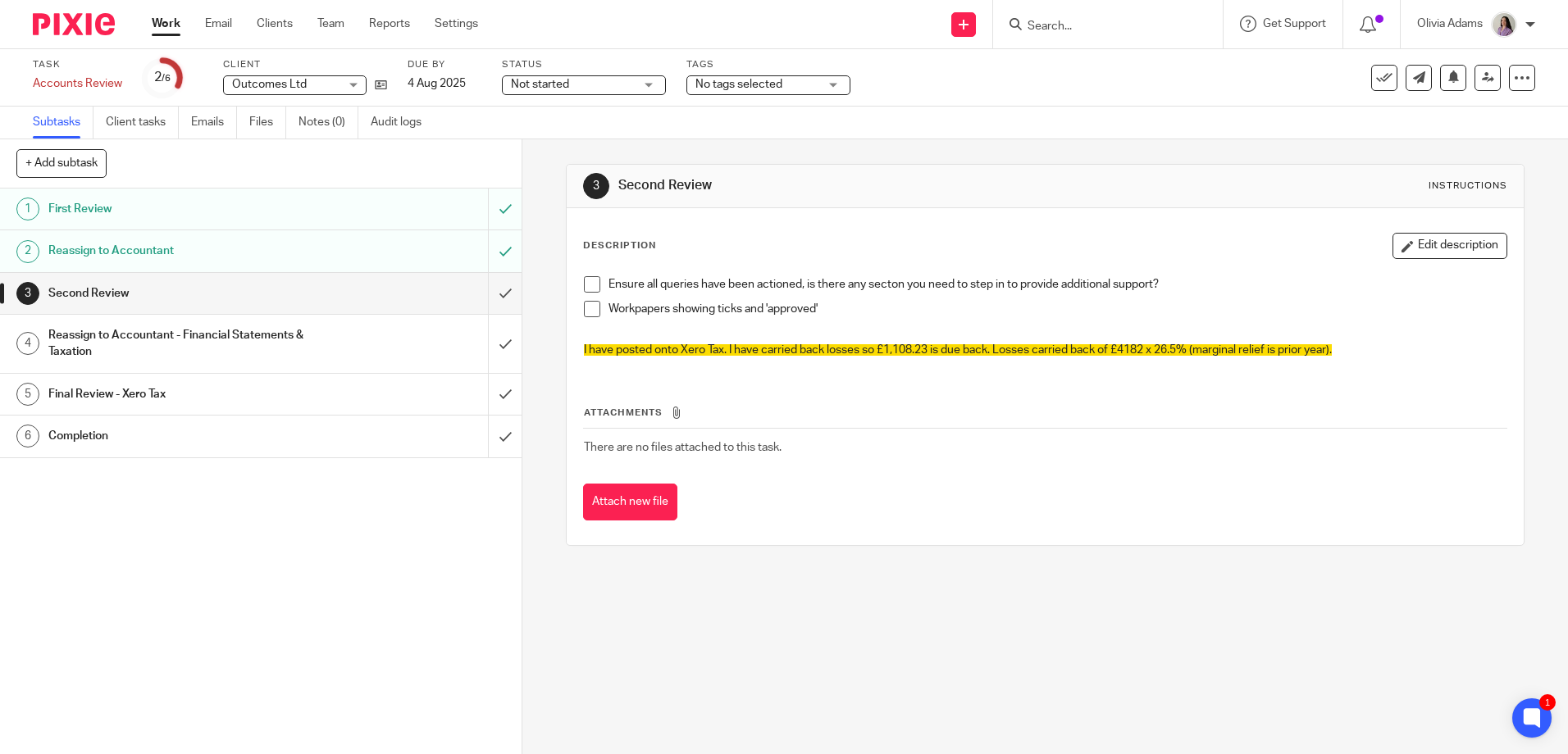 click on "3
Second Review
Instructions
Description
Edit description
Ensure all queries have been actioned, is there any secton you need to step in to provide additional support?   Workpapers showing ticks and 'approved' I have posted onto Xero Tax. I have carried back losses so £1,108.23 is due back. Losses carried back of £4182 x 26.5% (marginal relief is prior year).           Attachments     There are no files attached to this task.   Attach new file" at bounding box center [1045, 447] 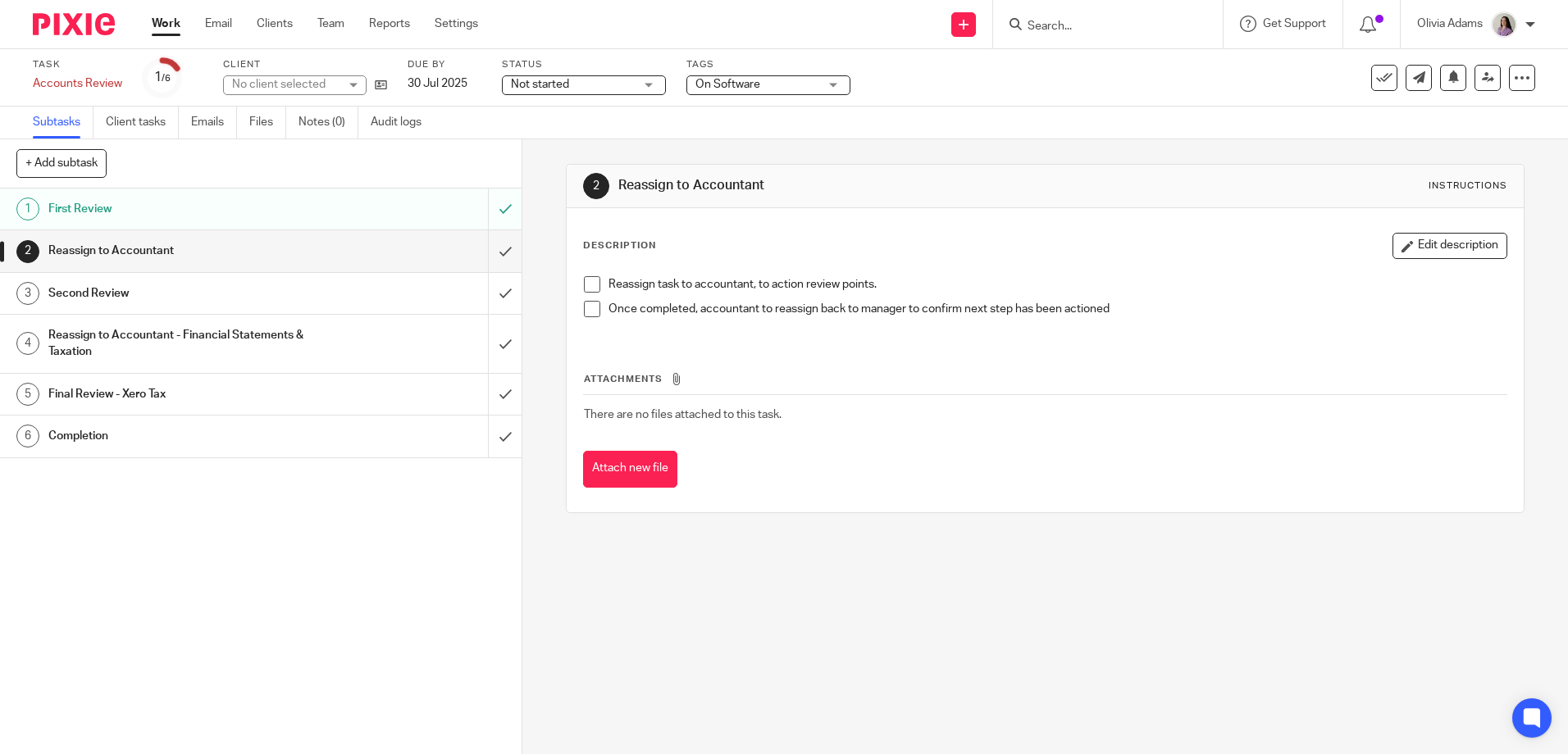 scroll, scrollTop: 0, scrollLeft: 0, axis: both 